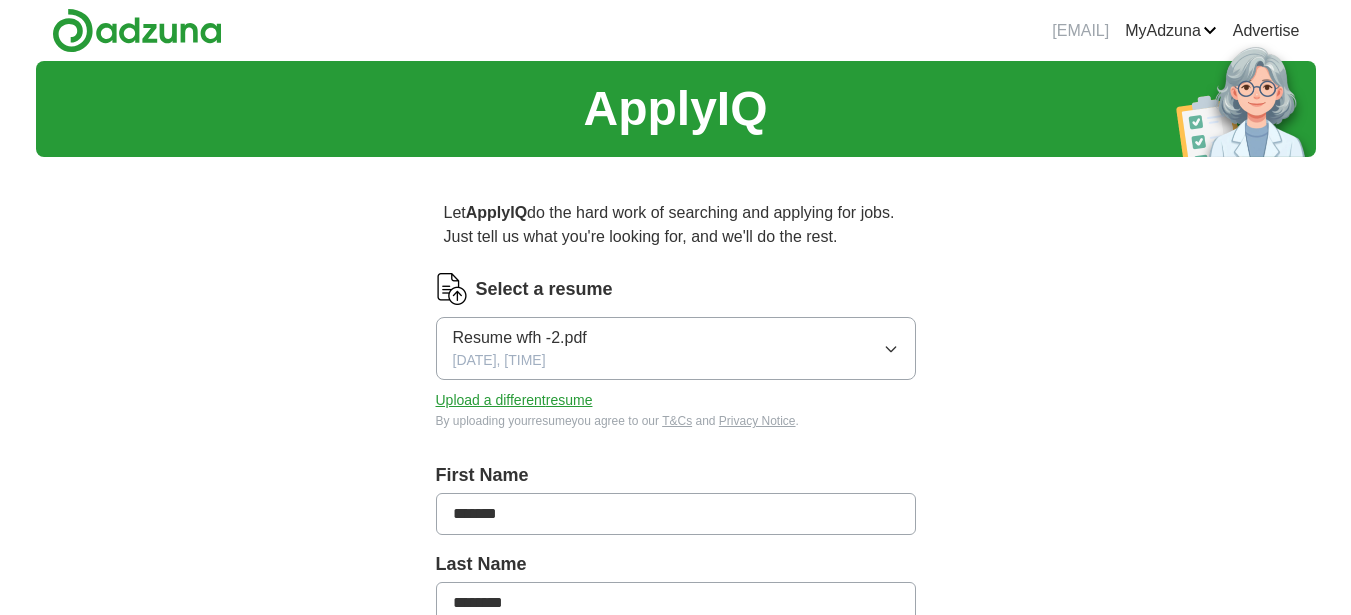 scroll, scrollTop: 0, scrollLeft: 0, axis: both 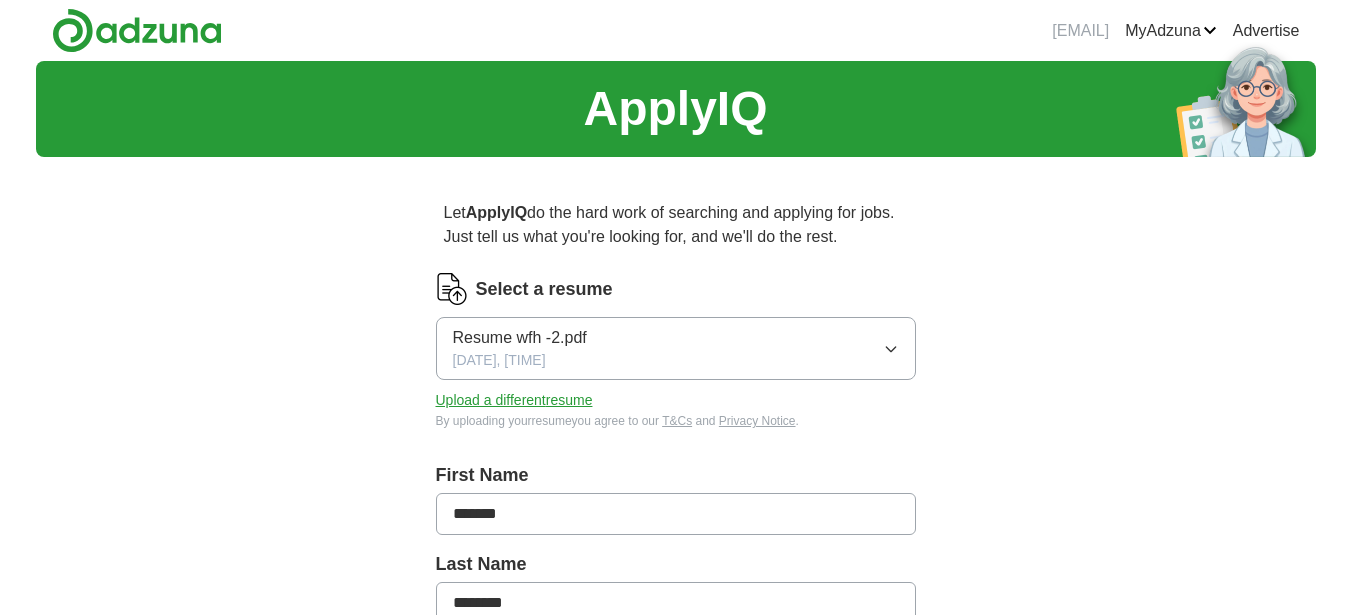 click on "Upload a different  resume" at bounding box center (514, 400) 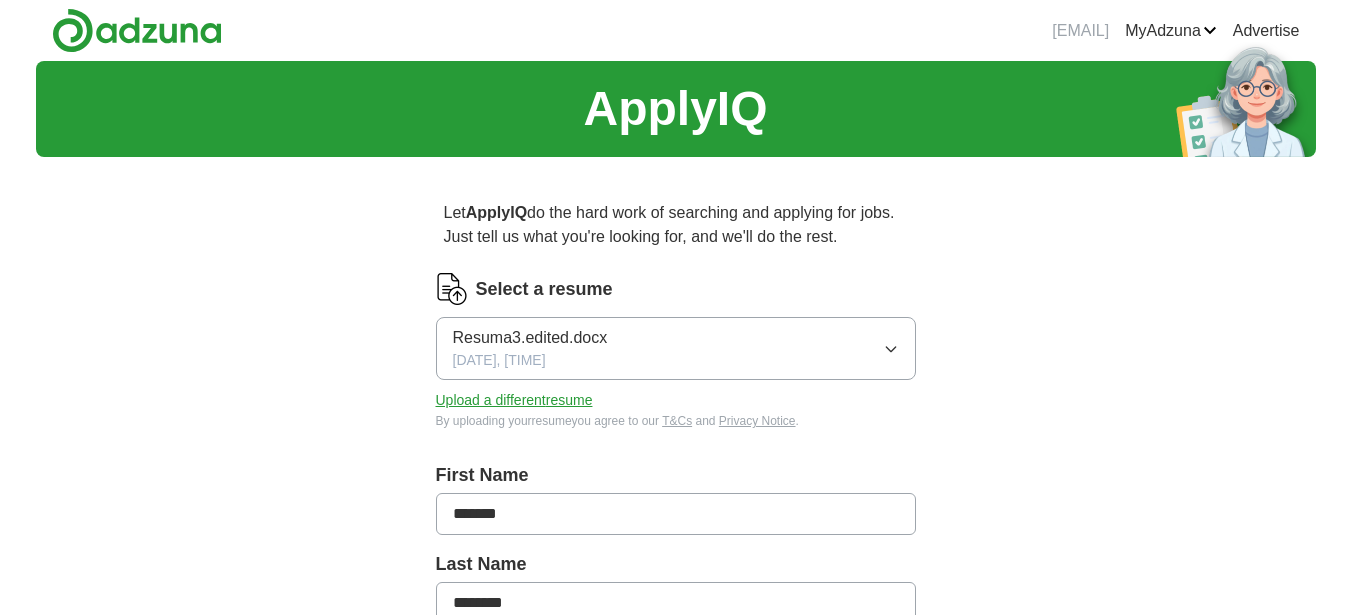 click 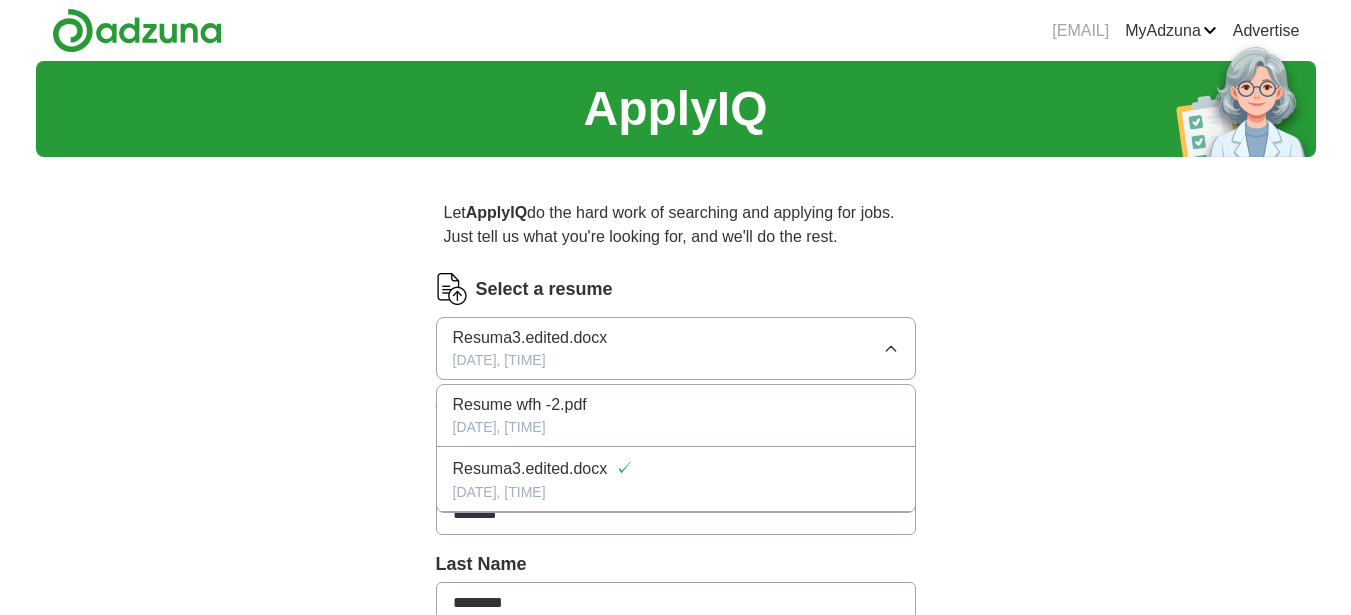click on "ApplyIQ Let ApplyIQ do the hard work of searching and applying for jobs. Just tell us what you're looking for, and we'll do the rest. Select a resume Resuma3.edited.docx [DATE], [TIME] Resume wfh -2.pdf [DATE], [TIME] Resuma3.edited.docx ✓ [DATE], [TIME] Upload a different resume By uploading your resume you agree to our T&Cs and Privacy Notice. First Name ******* Last Name ******** What job are you looking for? Enter or select a minimum of 3 job titles (4-8 recommended) Certified Nurse Assistant + Medical Assistant + Office Assistant + Administrative Assistant + Healthcare Call Center Agent + Clinical Support Specialist + Secretary + Phlebotomist + Healthcare Support Specialist + Patient Care Technician + Where do you want to work? 25 mile radius Advanced Start applying for jobs By registering, you consent to us applying to suitable jobs for you" at bounding box center (676, 781) 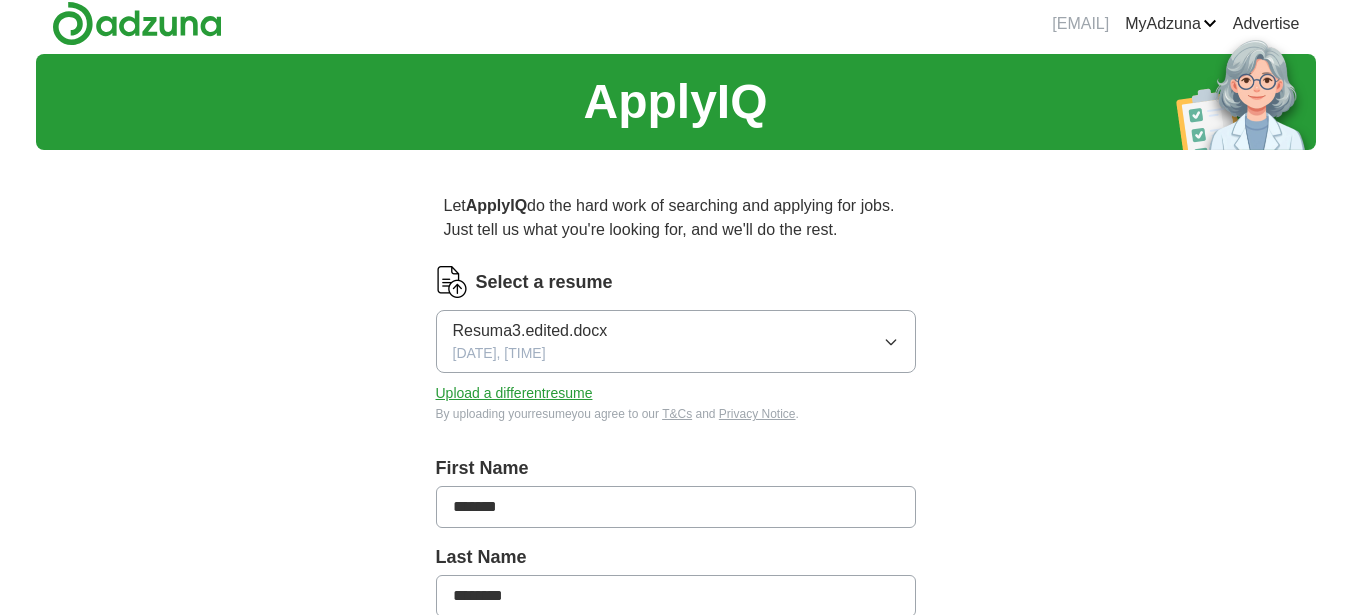 scroll, scrollTop: 0, scrollLeft: 0, axis: both 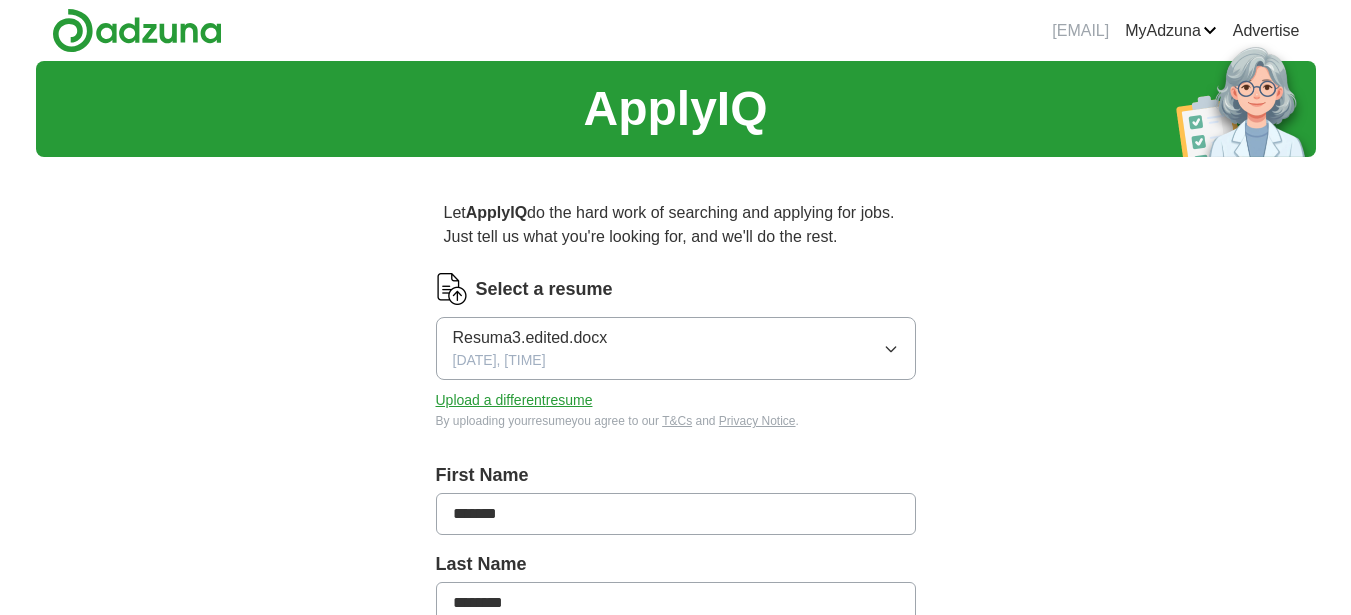 click on "ApplyIQ Let ApplyIQ do the hard work of searching and applying for jobs. Just tell us what you're looking for, and we'll do the rest. Select a resume Resuma3.edited.docx [DATE], [TIME] Upload a different resume By uploading your resume you agree to our T&Cs and Privacy Notice. First Name ******* Last Name ******** What job are you looking for? Enter or select a minimum of 3 job titles (4-8 recommended) Certified Nurse Assistant + Medical Assistant + Office Assistant + Administrative Assistant + Healthcare Call Center Agent + Clinical Support Specialist + Secretary + Phlebotomist + Healthcare Support Specialist + Patient Care Technician + Where do you want to work? 25 mile radius Advanced Start applying for jobs By registering, you consent to us applying to suitable jobs for you" at bounding box center [676, 781] 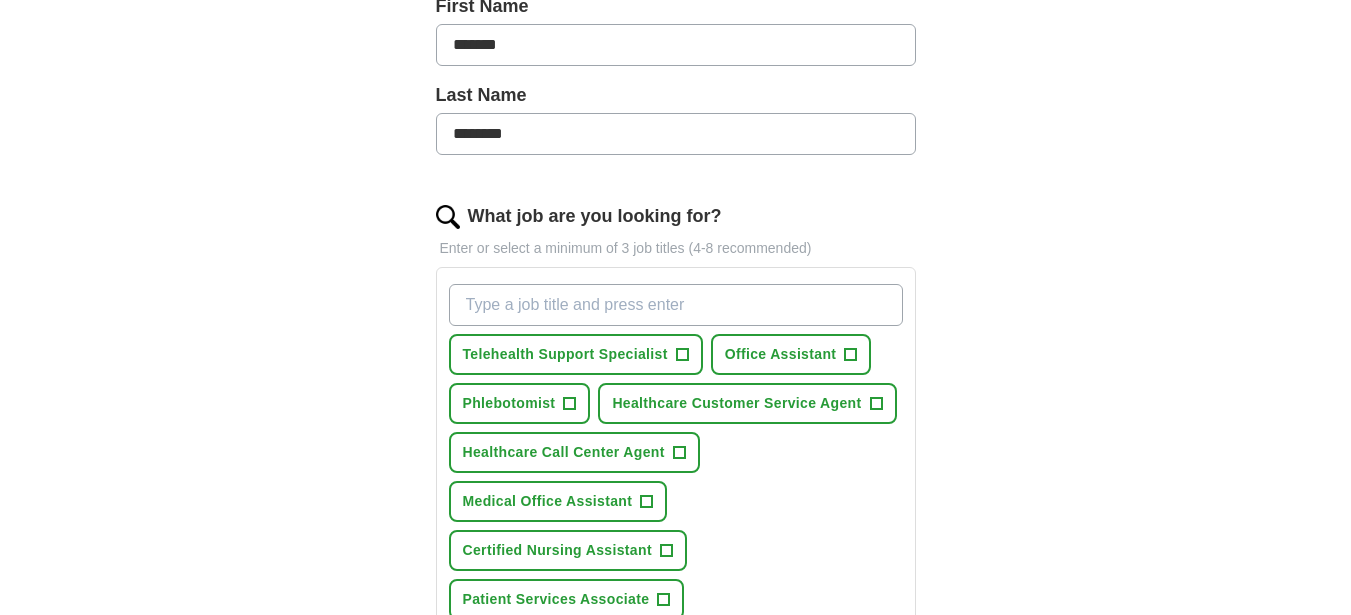 scroll, scrollTop: 471, scrollLeft: 0, axis: vertical 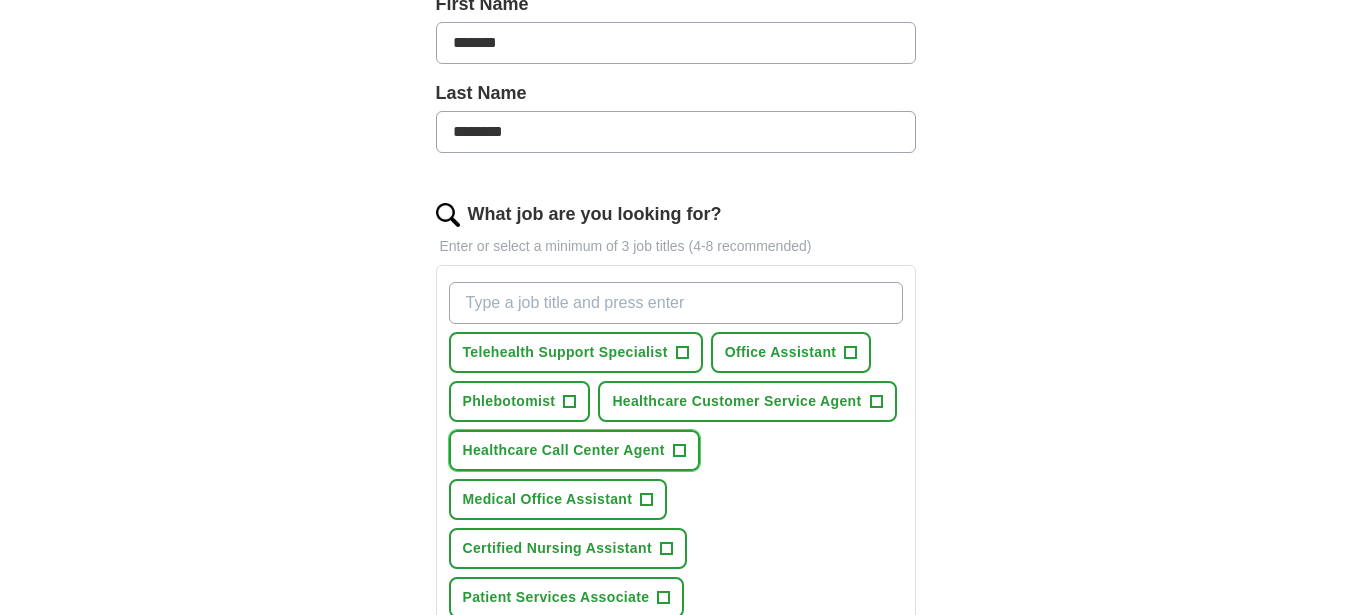 click on "Healthcare Call Center Agent" at bounding box center [564, 450] 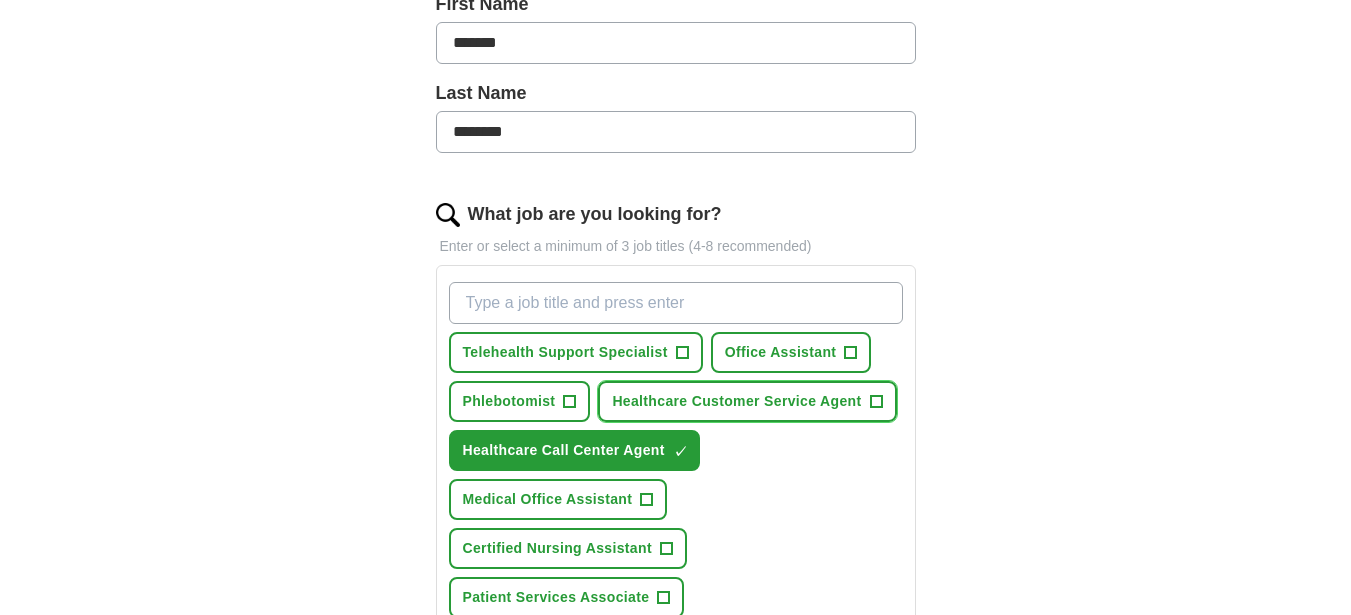 click on "Healthcare Customer Service Agent" at bounding box center (736, 401) 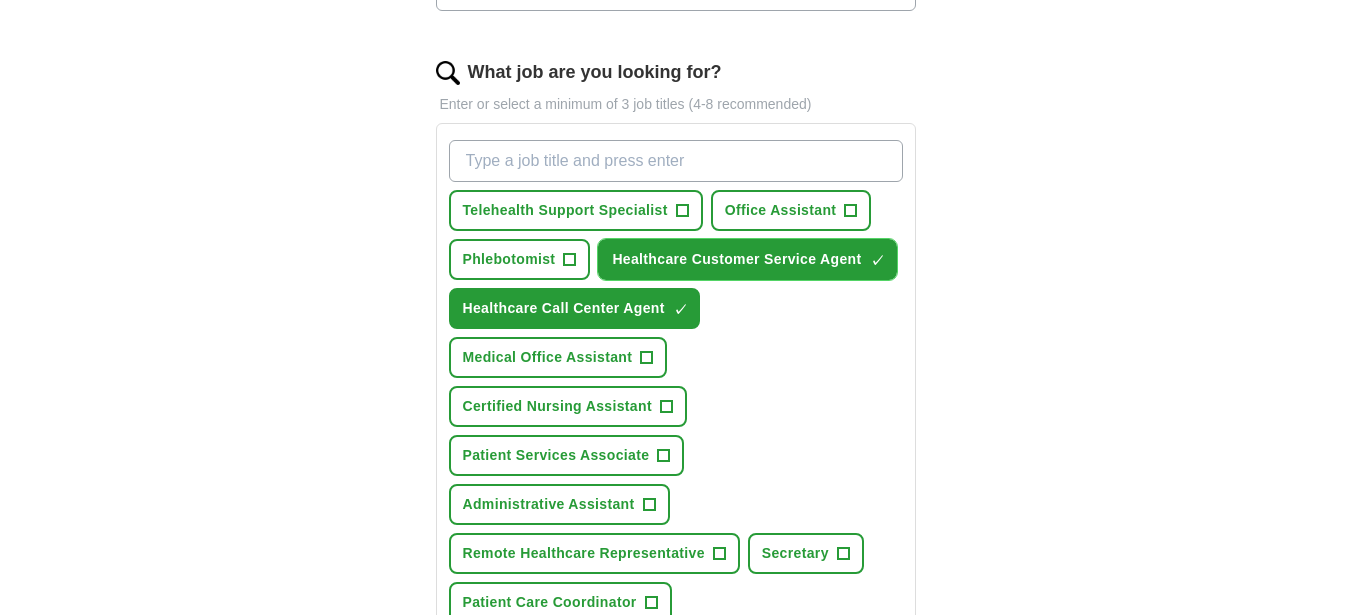 scroll, scrollTop: 615, scrollLeft: 0, axis: vertical 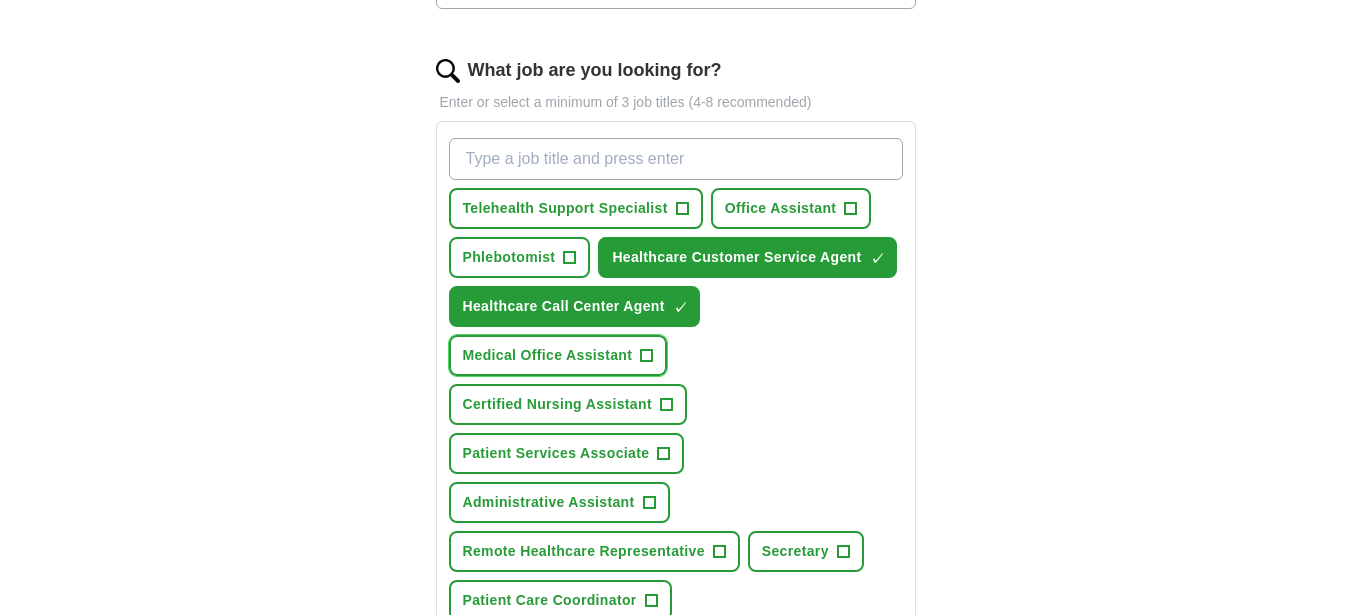 click on "Medical Office Assistant" at bounding box center (548, 355) 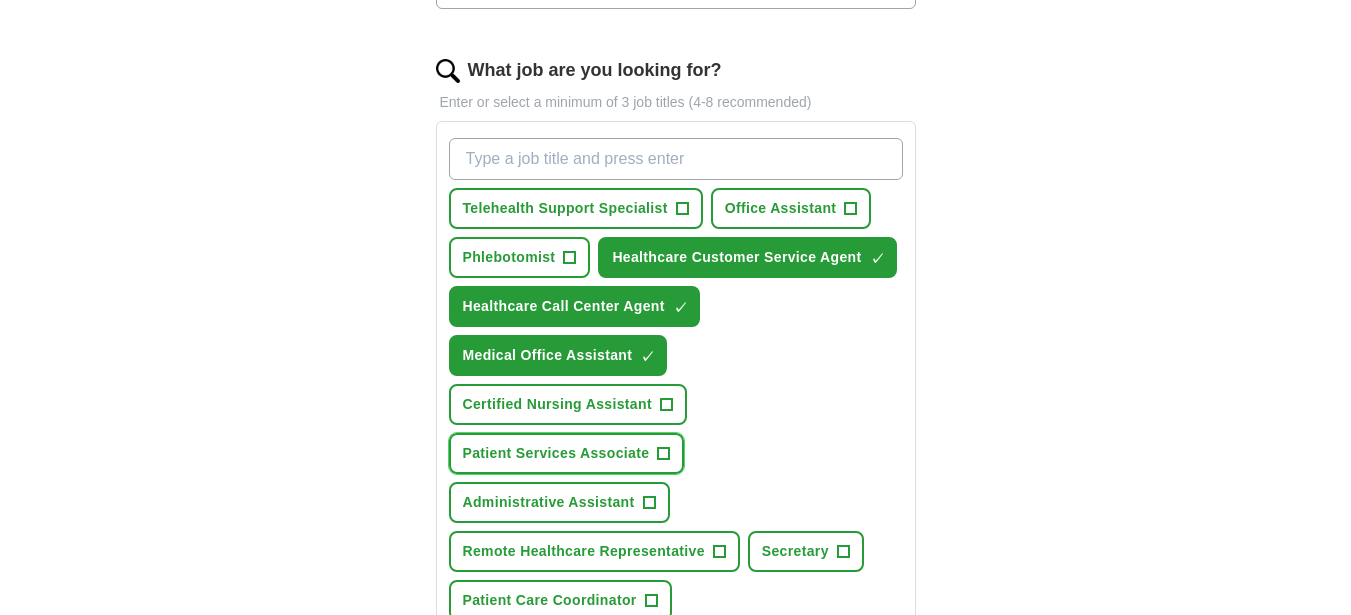 click on "Patient Services Associate" at bounding box center (556, 453) 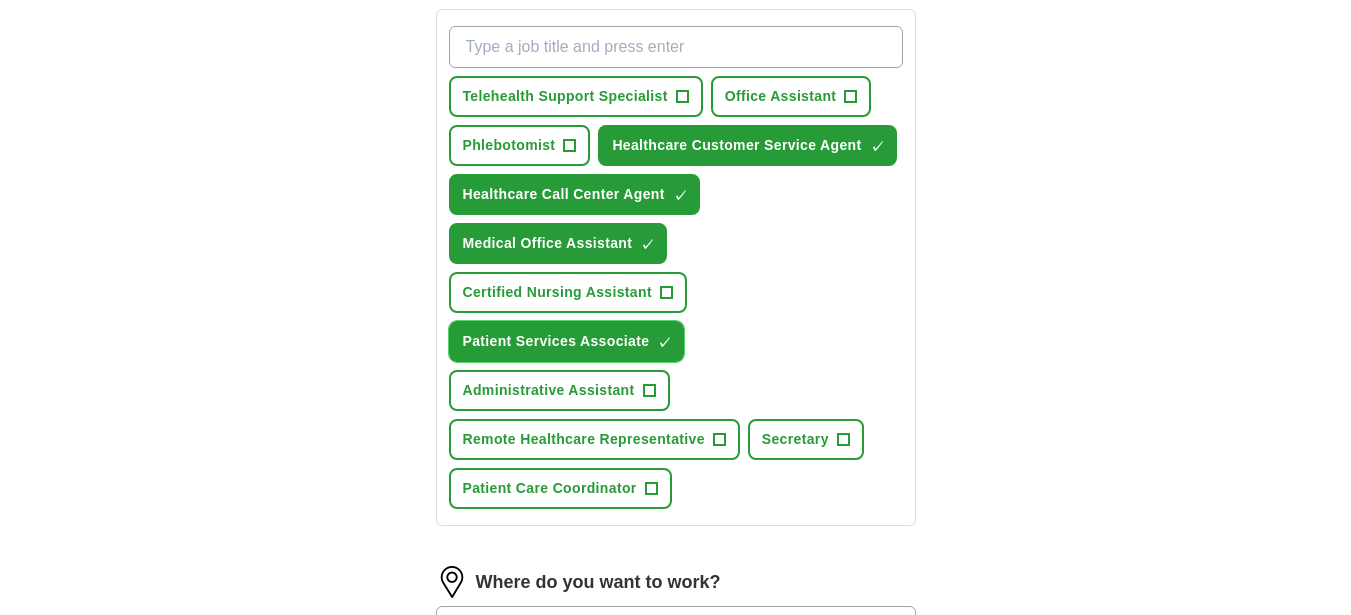 scroll, scrollTop: 728, scrollLeft: 0, axis: vertical 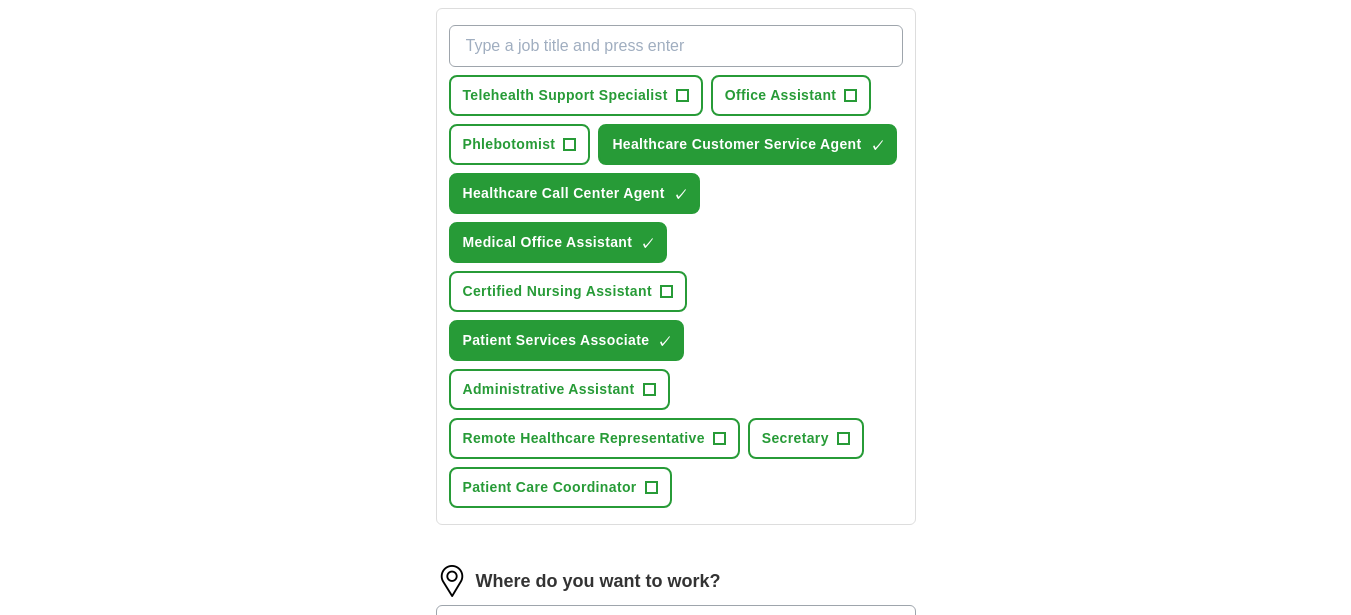 click on "Let ApplyIQ do the hard work of searching and applying for jobs. Just tell us what you're looking for, and we'll do the rest. Select a resume cover letter.edited -2-.docx [DATE], [TIME] Upload a different resume By uploading your resume you agree to our T&Cs and Privacy Notice. First Name ******* Last Name ******** What job are you looking for? Enter or select a minimum of 3 job titles (4-8 recommended) Telehealth Support Specialist + Office Assistant + Phlebotomist + Healthcare Customer Service Agent ✓ × Healthcare Call Center Agent ✓ × Medical Office Assistant ✓ × Certified Nursing Assistant + Patient Services Associate ✓ × Administrative Assistant + Remote Healthcare Representative + Secretary + Patient Care Coordinator + Where do you want to work? 25 mile radius Advanced Start applying for jobs By registering, you consent to us applying to suitable jobs for you" at bounding box center [676, 183] 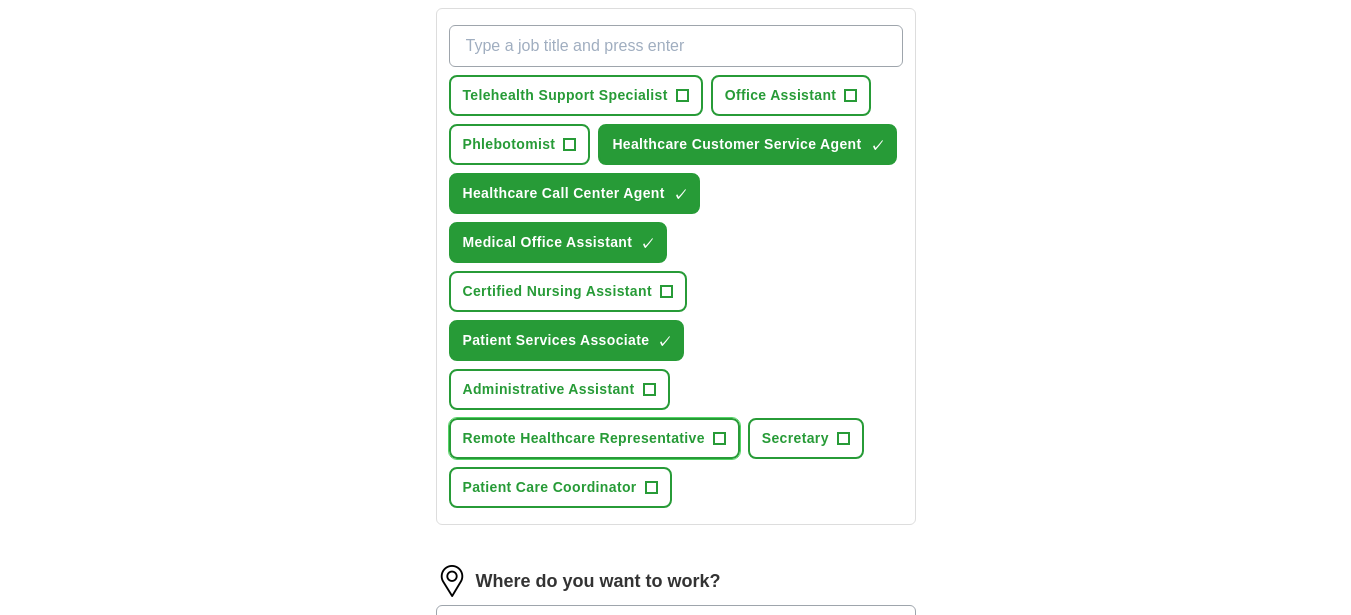 click on "Remote Healthcare Representative" at bounding box center (584, 438) 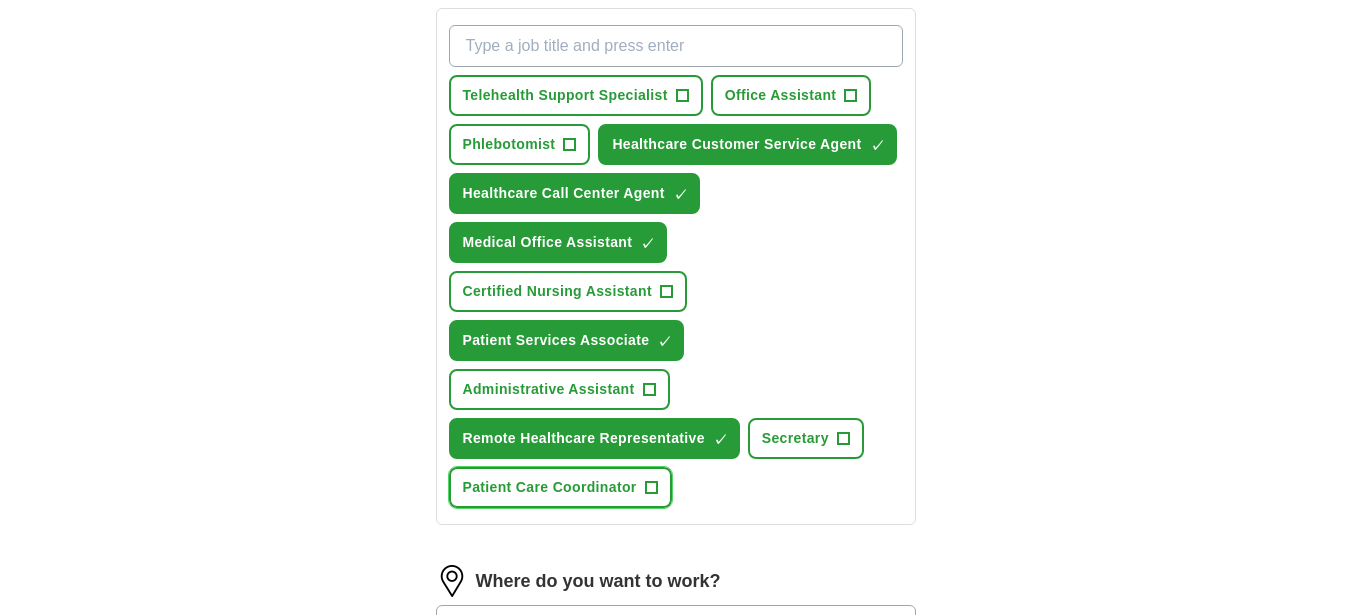 click on "Patient Care Coordinator" at bounding box center (550, 487) 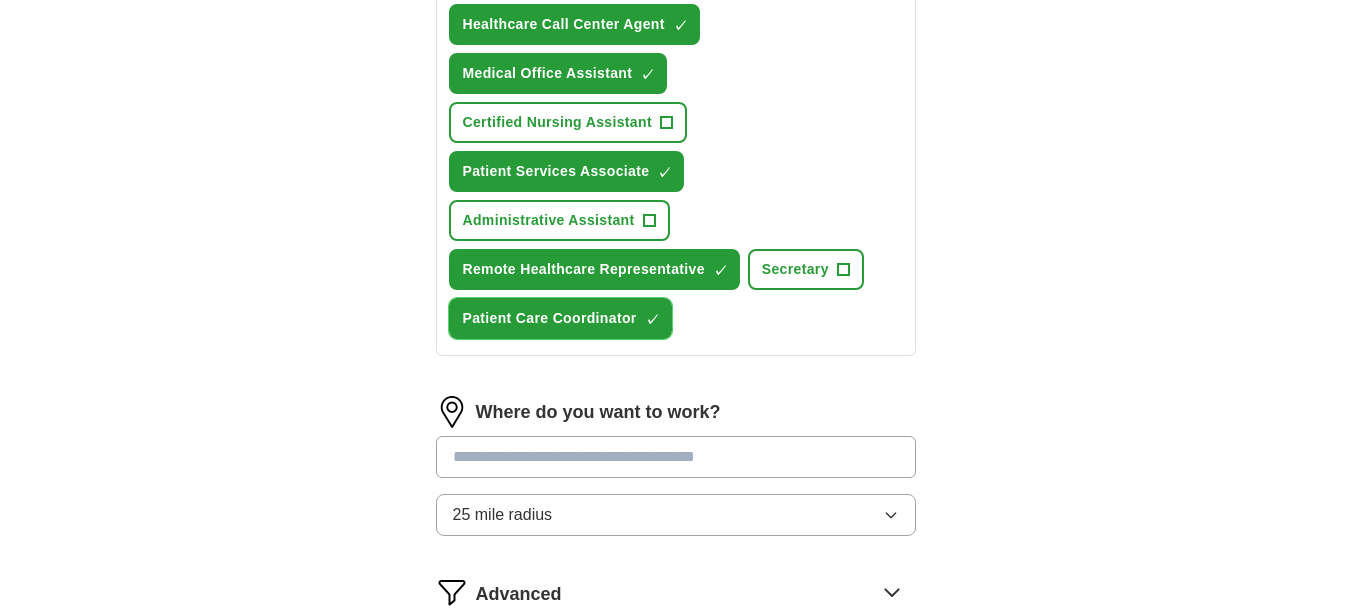 scroll, scrollTop: 902, scrollLeft: 0, axis: vertical 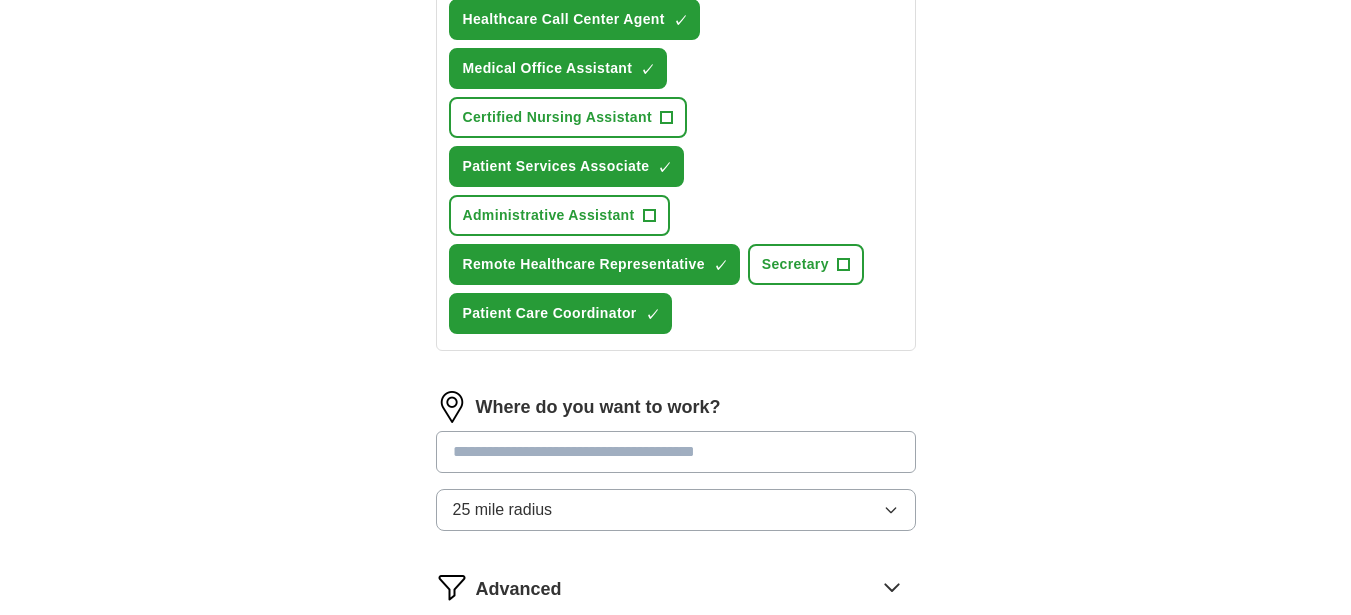click on "Let ApplyIQ do the hard work of searching and applying for jobs. Just tell us what you're looking for, and we'll do the rest. Select a resume cover letter.edited -2-.docx [DATE], [TIME] Upload a different resume By uploading your resume you agree to our T&Cs and Privacy Notice. First Name ******* Last Name ******** What job are you looking for? Enter or select a minimum of 3 job titles (4-8 recommended) Telehealth Support Specialist + Office Assistant + Phlebotomist + Healthcare Customer Service Agent ✓ × Healthcare Call Center Agent ✓ × Medical Office Assistant ✓ × Certified Nursing Assistant + Patient Services Associate ✓ × Administrative Assistant + Remote Healthcare Representative ✓ × Secretary + Patient Care Coordinator ✓ × Where do you want to work? 25 mile radius Advanced Start applying for jobs By registering, you consent to us applying to suitable jobs for you" at bounding box center [676, 9] 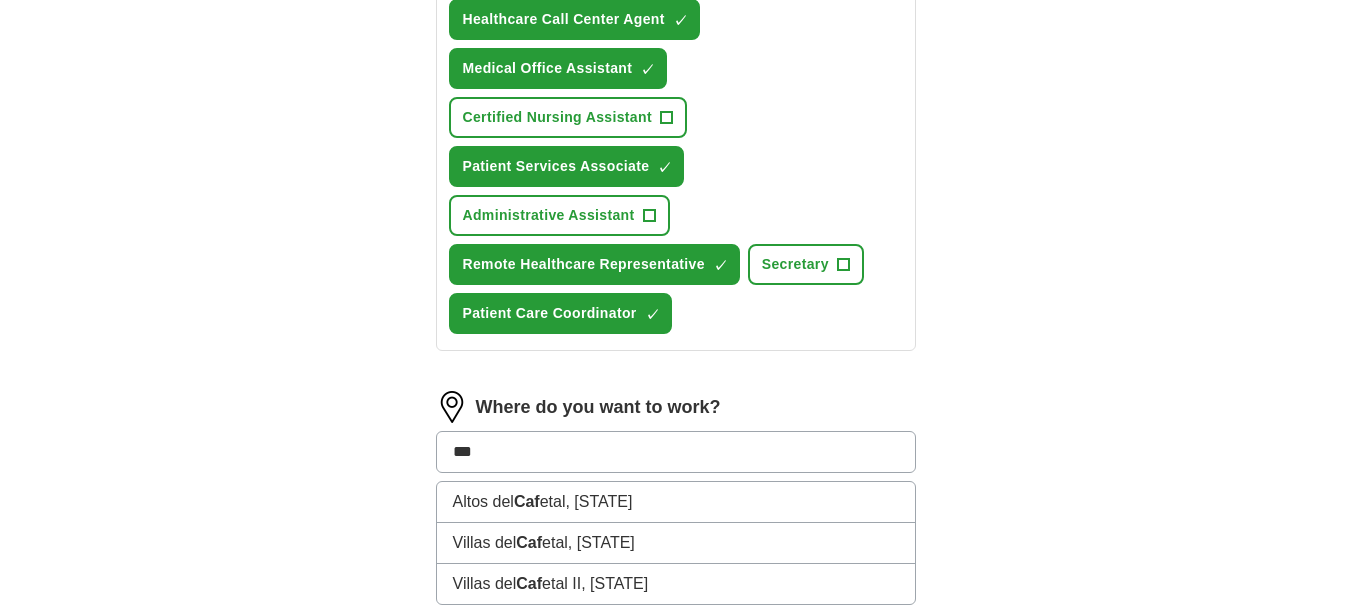 type on "**" 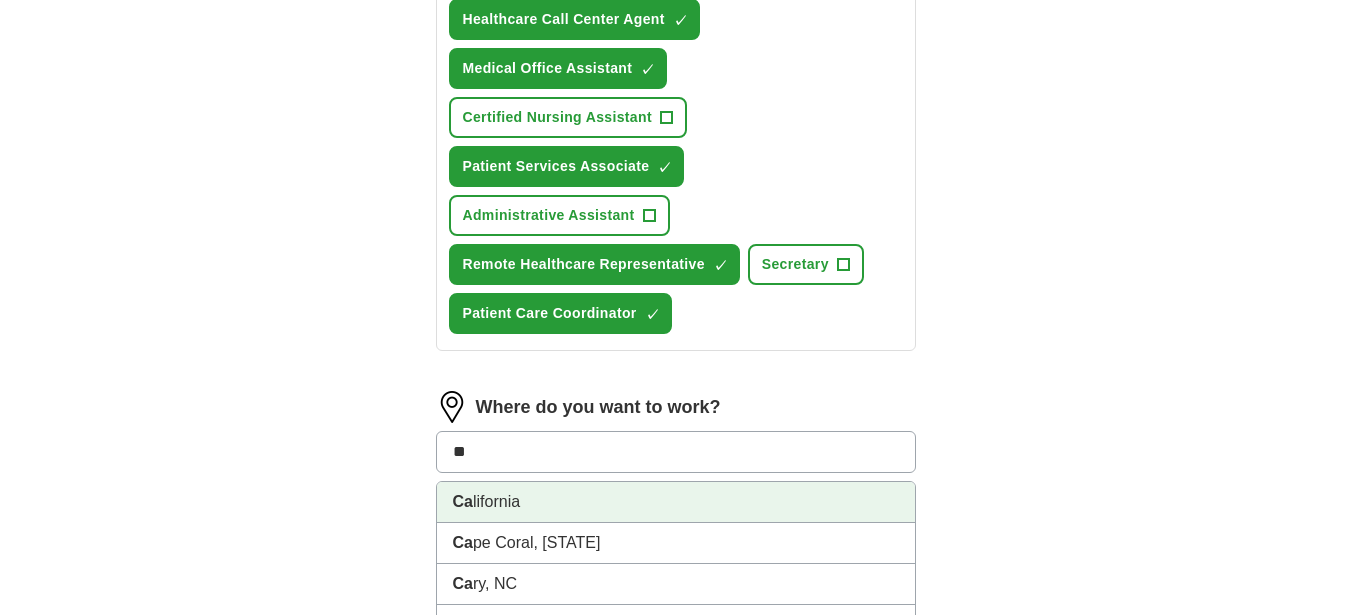click on "[STATE]" at bounding box center (676, 502) 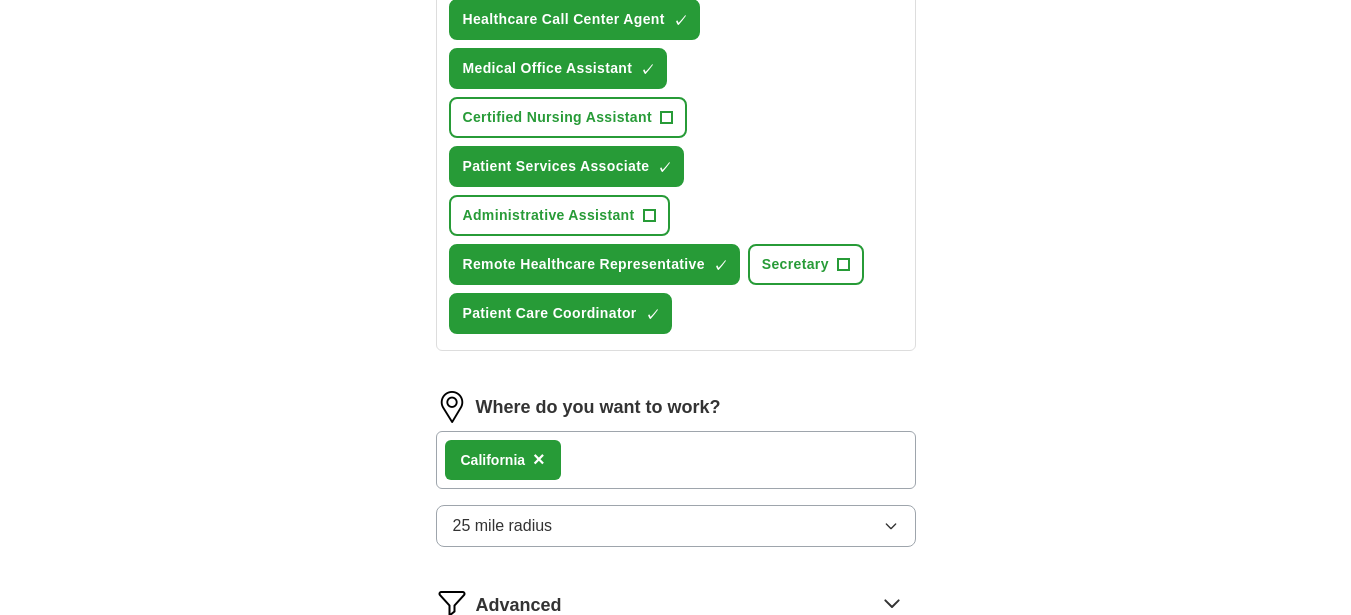 click on "Where do you want to work? [STATE] × 25 mile radius" at bounding box center (676, 477) 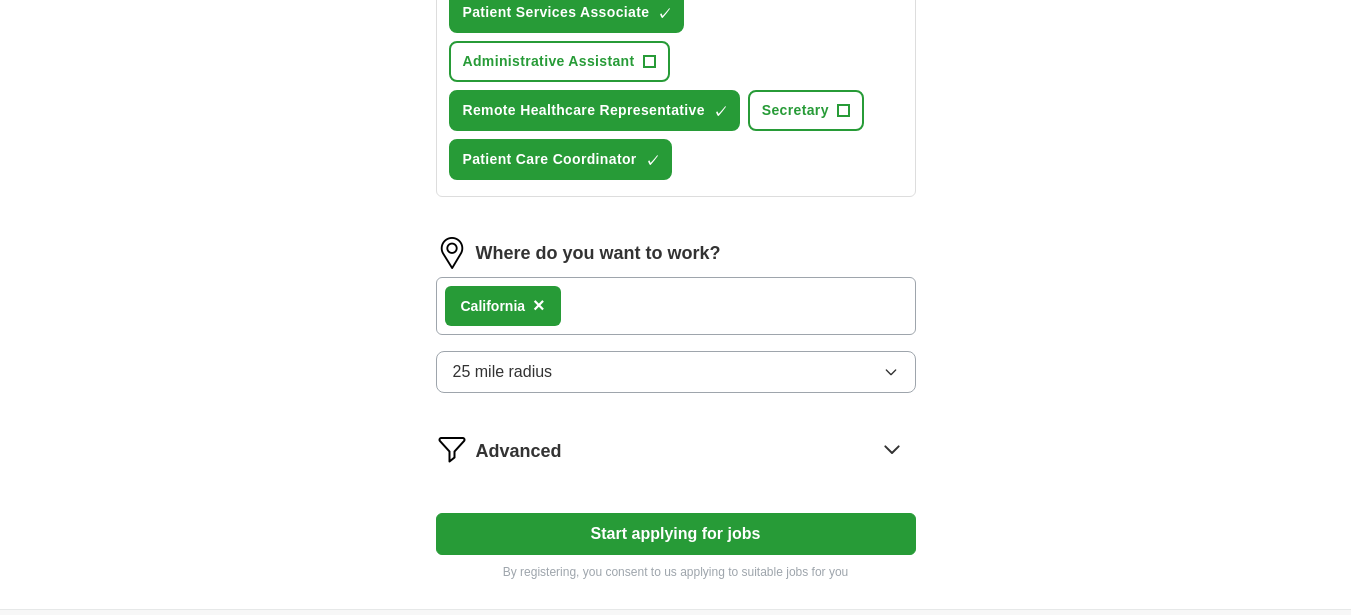 scroll, scrollTop: 1058, scrollLeft: 0, axis: vertical 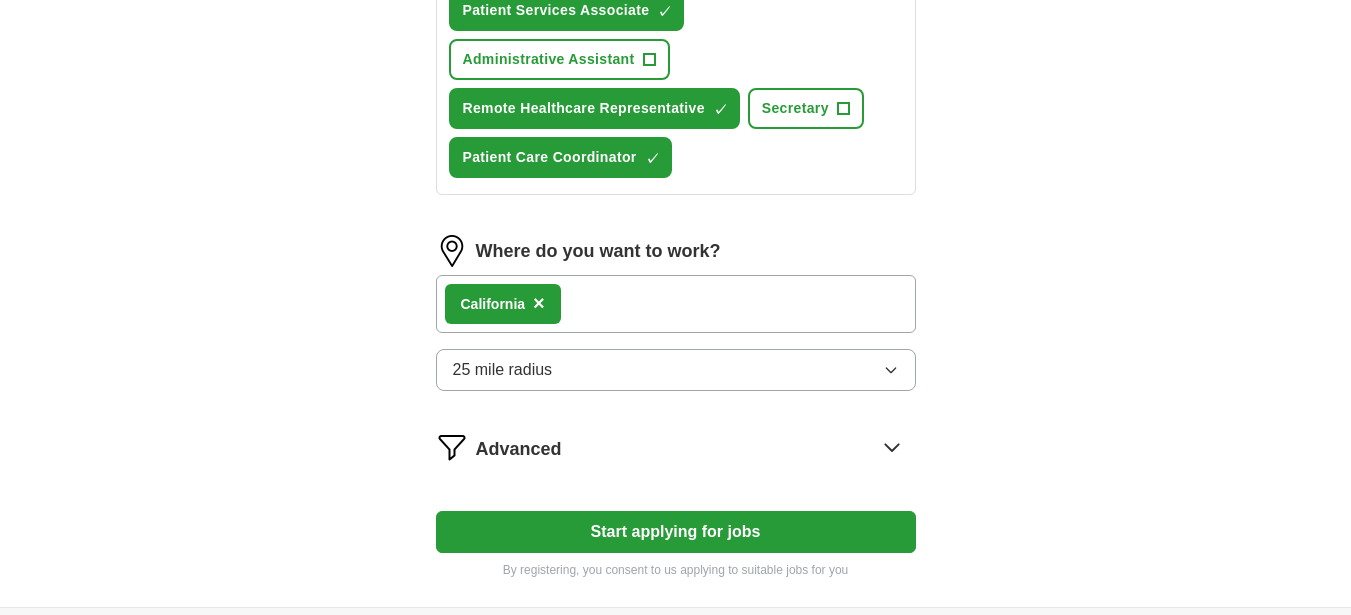 click 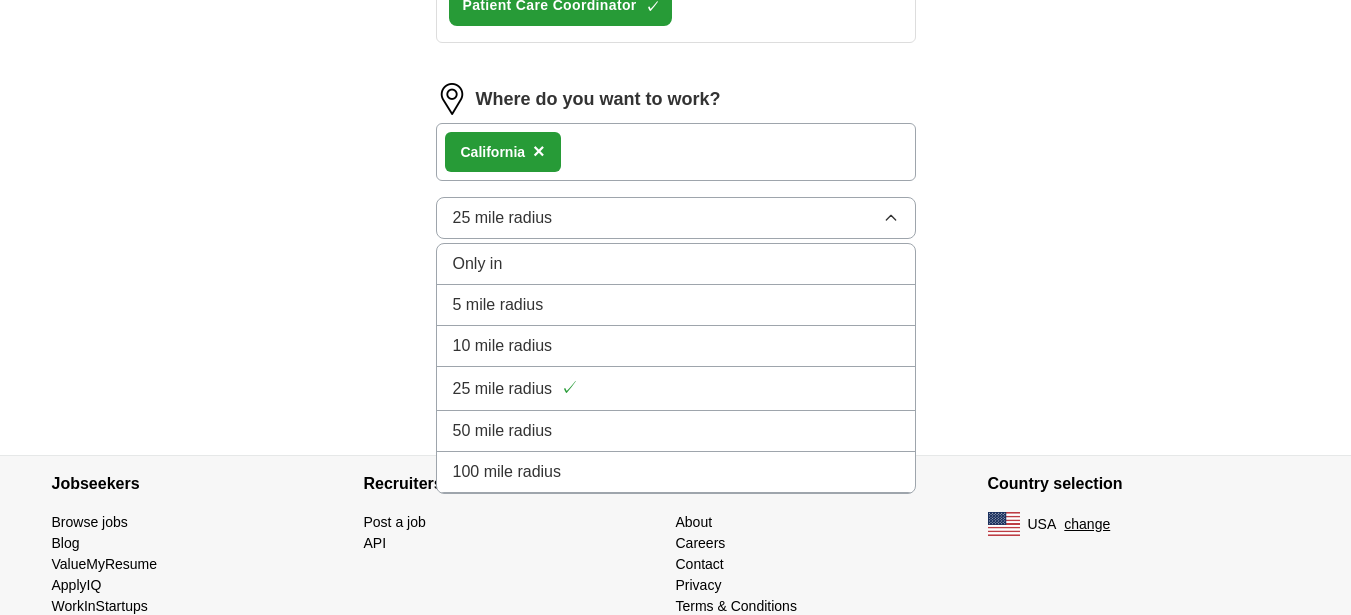 scroll, scrollTop: 1219, scrollLeft: 0, axis: vertical 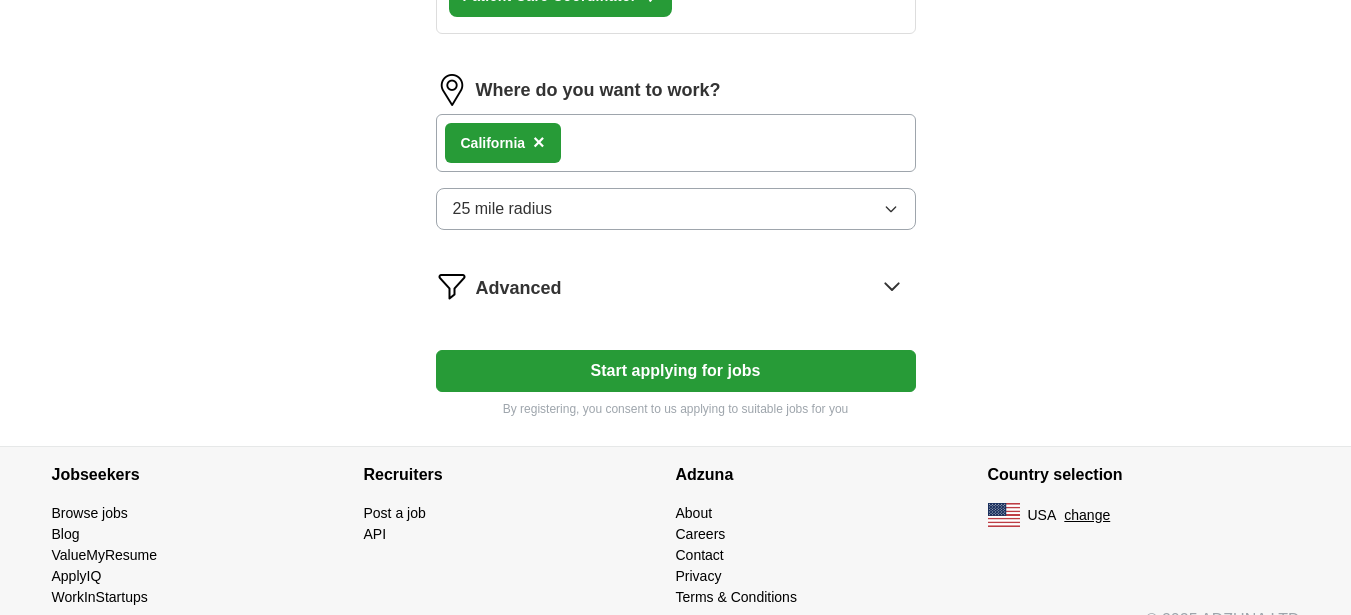 click on "Let ApplyIQ do the hard work of searching and applying for jobs. Just tell us what you're looking for, and we'll do the rest. Select a resume cover letter.edited -2-.docx [DATE], [TIME] Upload a different resume By uploading your resume you agree to our T&Cs and Privacy Notice. First Name ******* Last Name ******** What job are you looking for? Enter or select a minimum of 3 job titles (4-8 recommended) Telehealth Support Specialist + Office Assistant + Phlebotomist + Healthcare Customer Service Agent ✓ × Healthcare Call Center Agent ✓ × Medical Office Assistant ✓ × Certified Nursing Assistant + Patient Services Associate ✓ × Administrative Assistant + Remote Healthcare Representative ✓ × Secretary + Patient Care Coordinator ✓ × Where do you want to work? [STATE] × 25 mile radius Advanced Start applying for jobs By registering, you consent to us applying to suitable jobs for you" at bounding box center [676, -300] 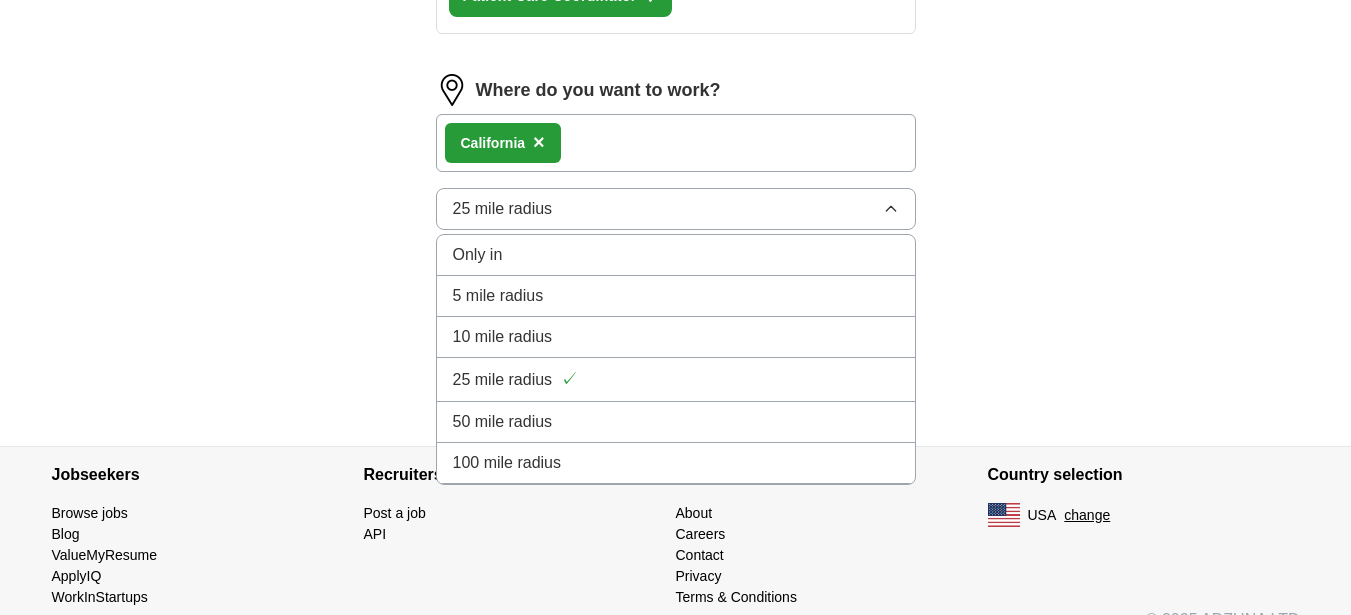 click on "100 mile radius" at bounding box center [676, 463] 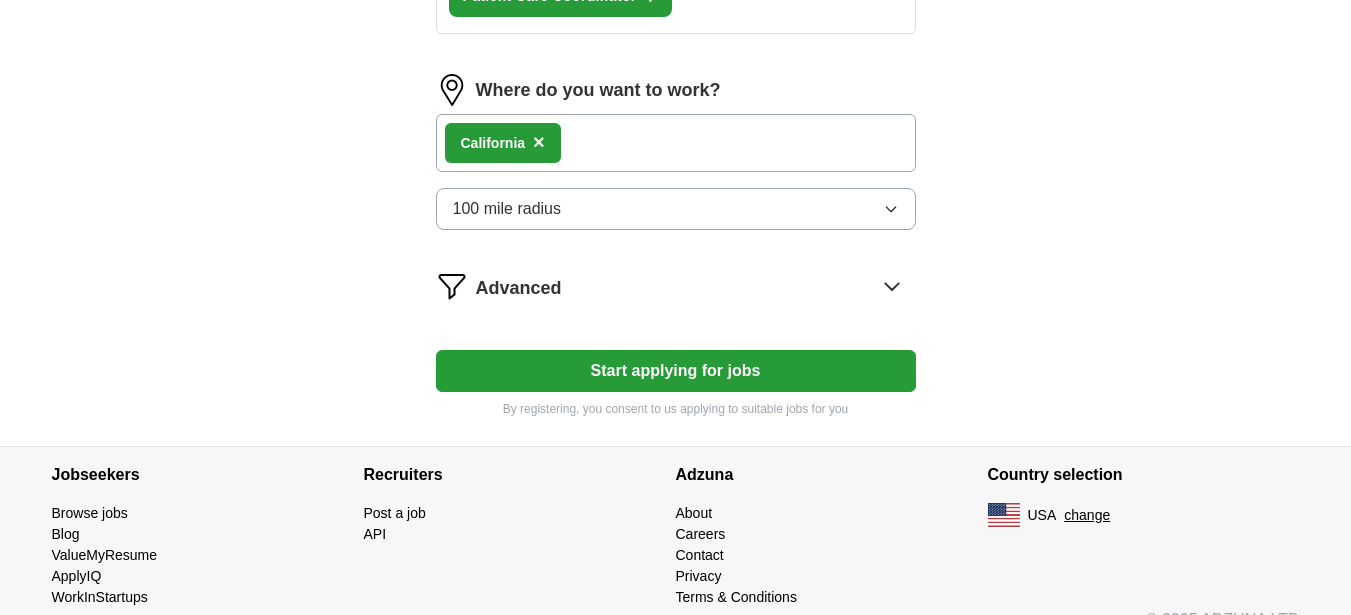 click 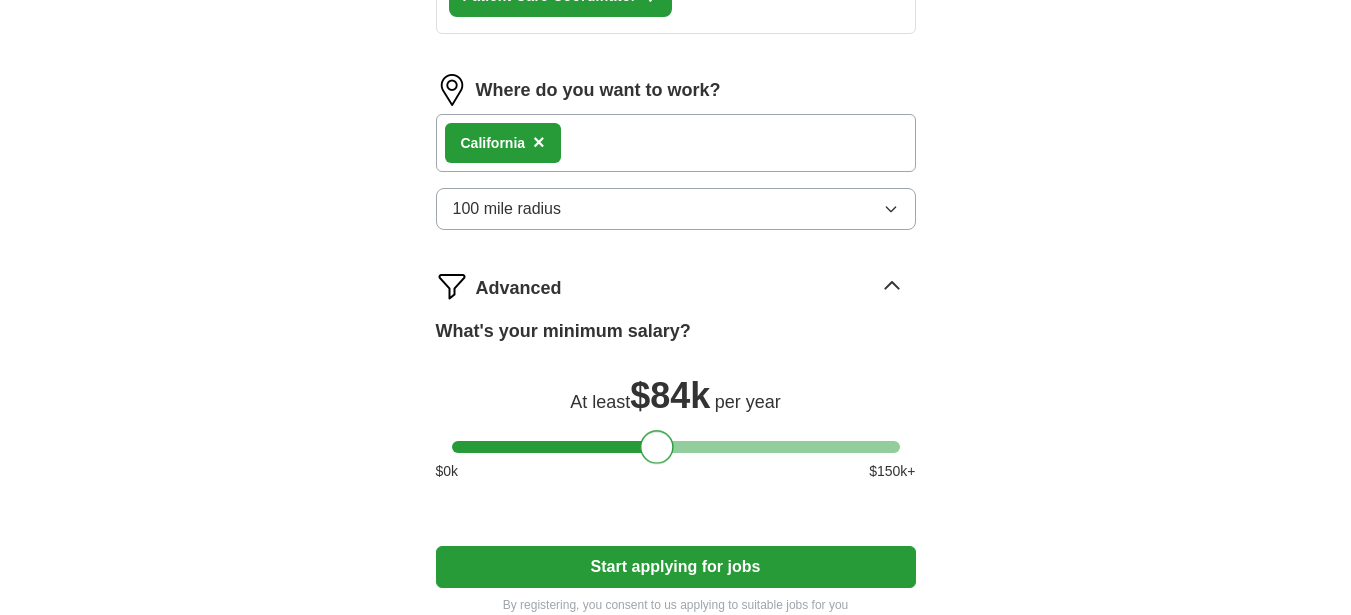 click at bounding box center [676, 447] 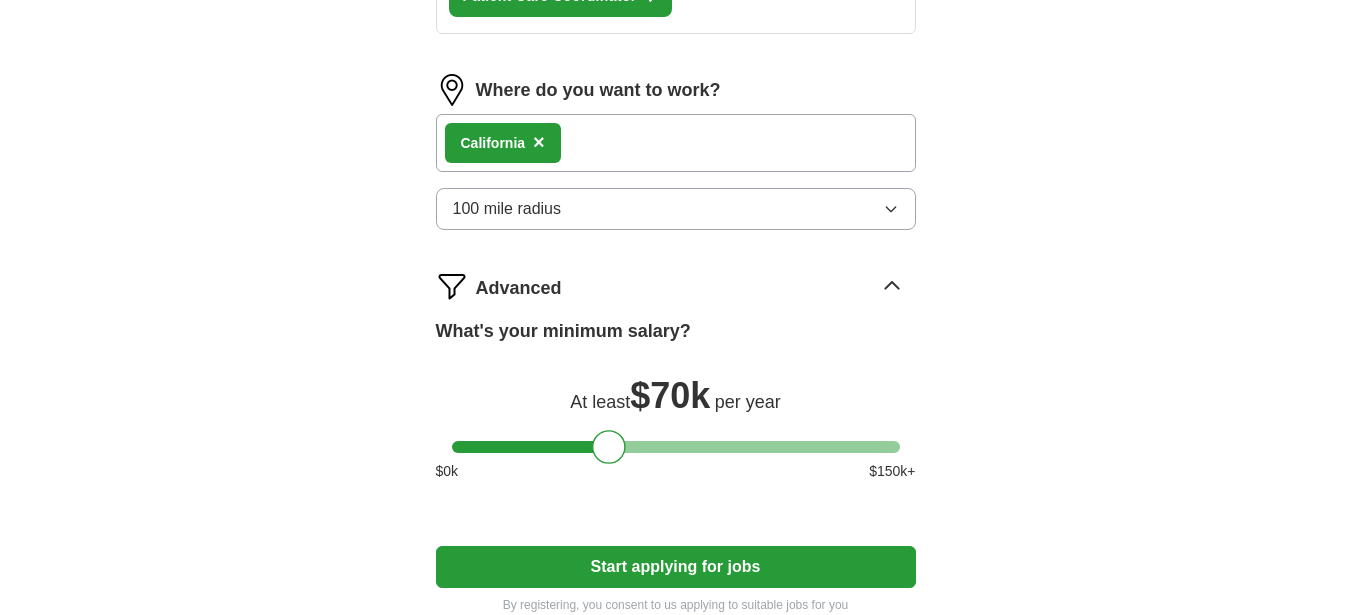 click on "Start applying for jobs" at bounding box center (676, 567) 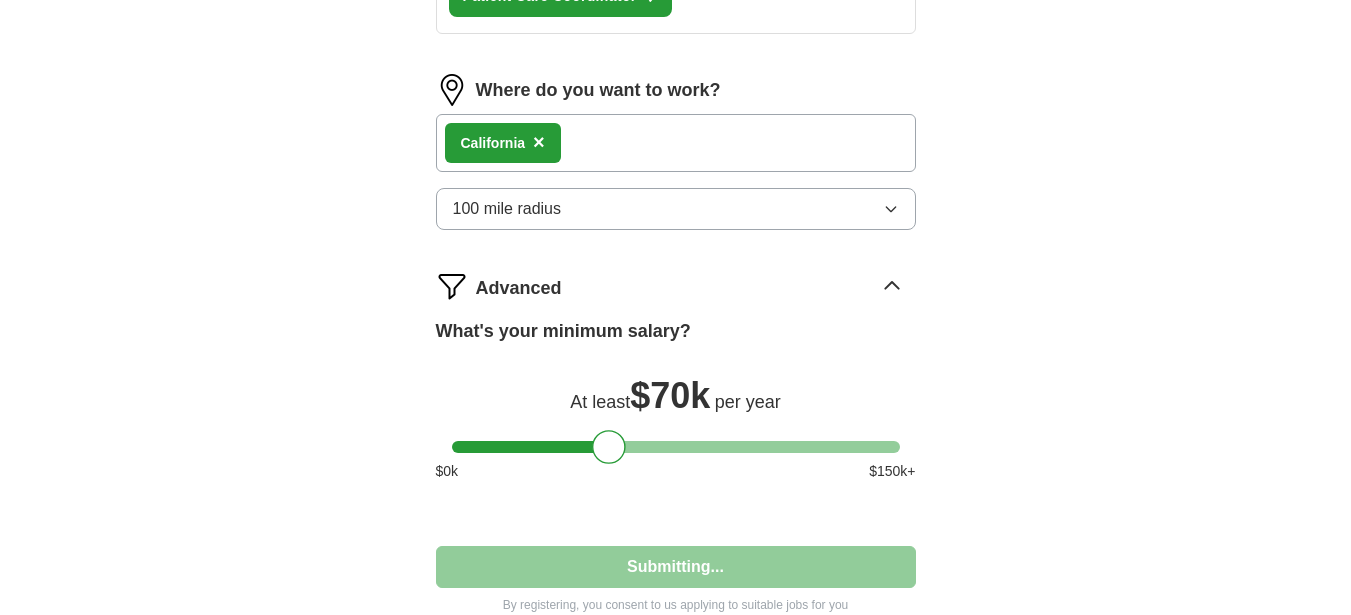 select on "**" 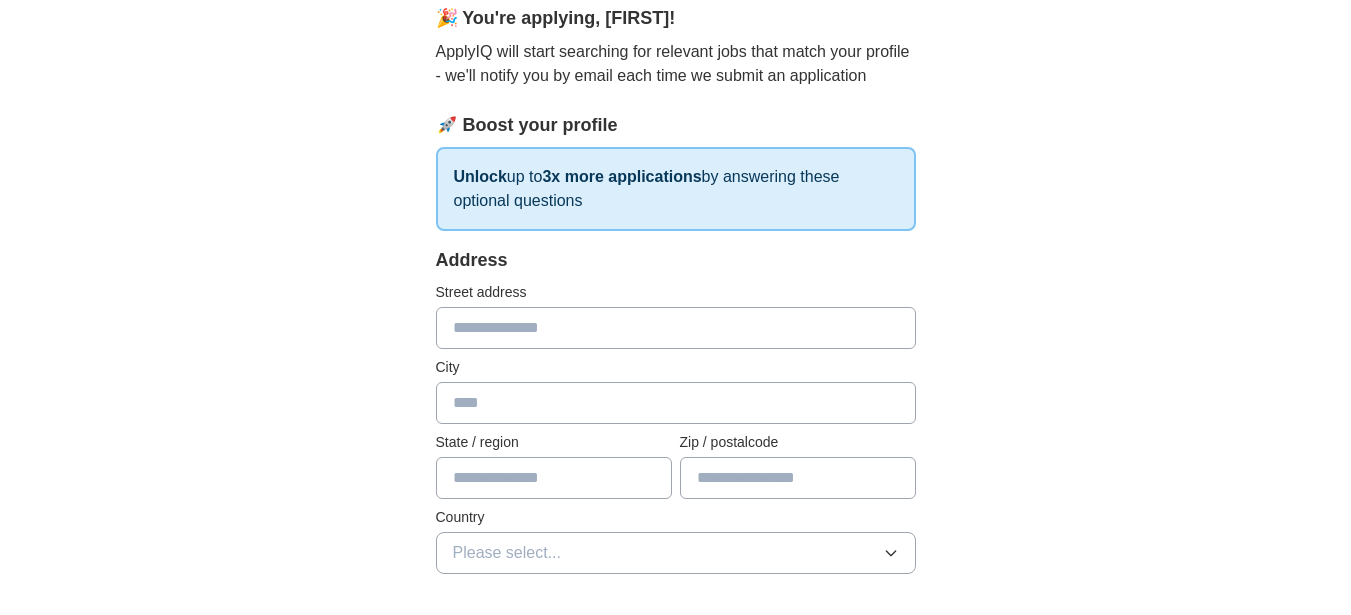 scroll, scrollTop: 189, scrollLeft: 0, axis: vertical 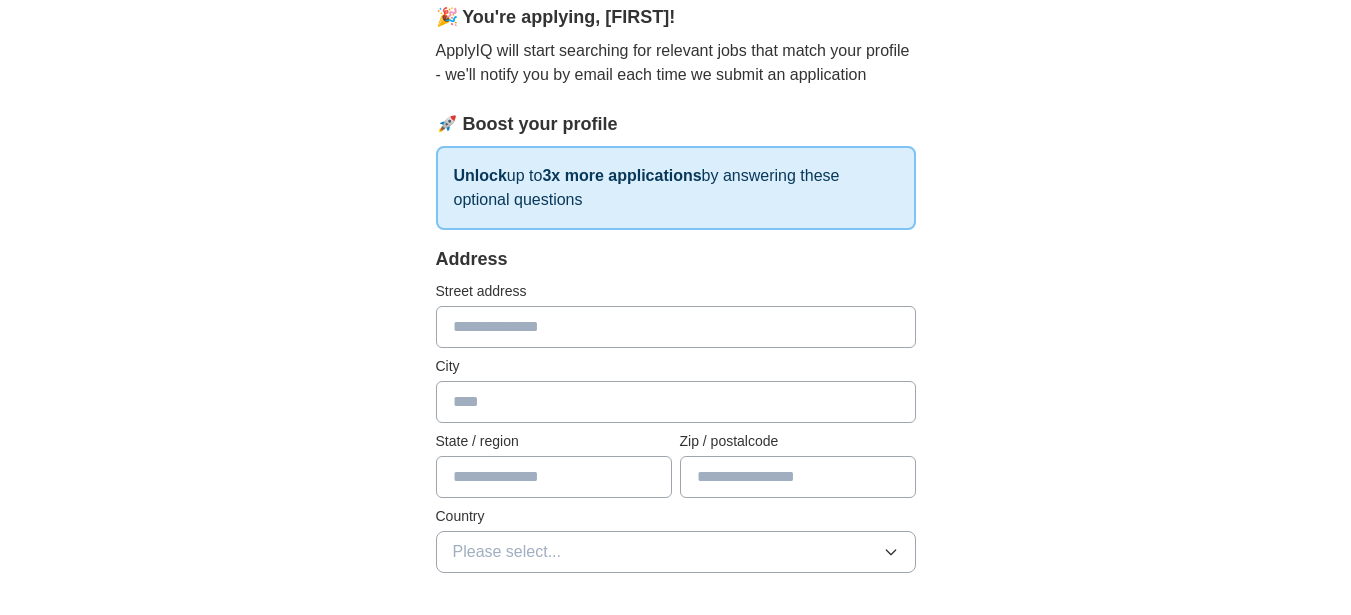 click at bounding box center [676, 327] 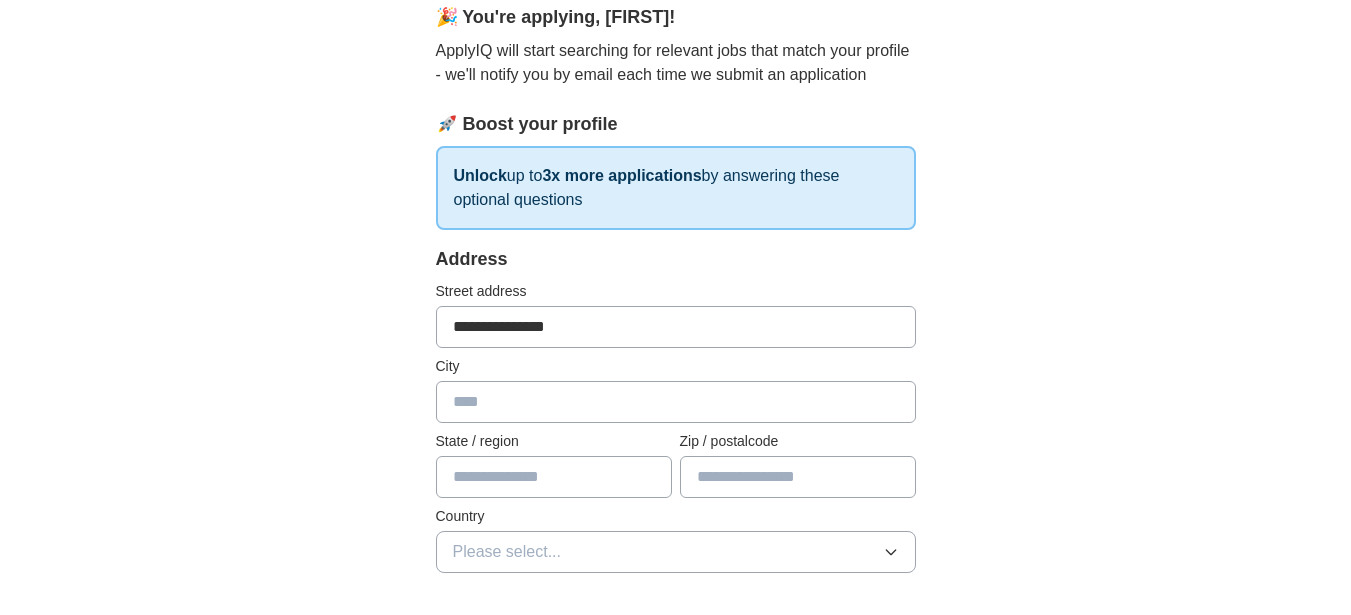 type on "**********" 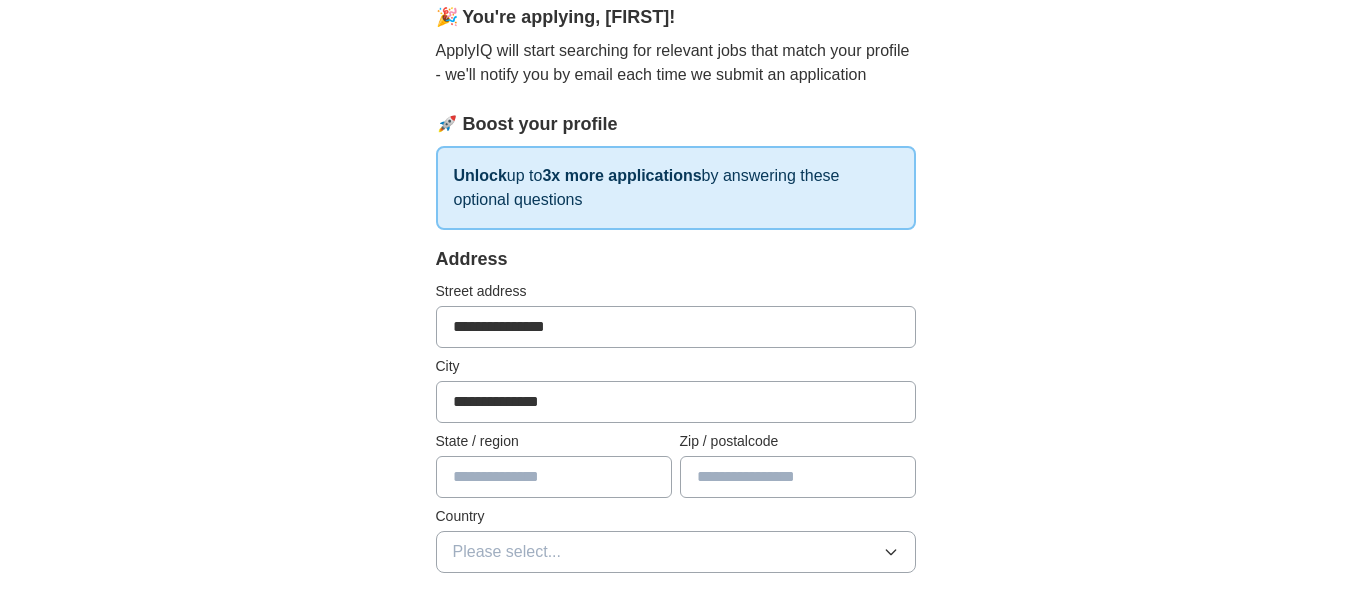 type on "***" 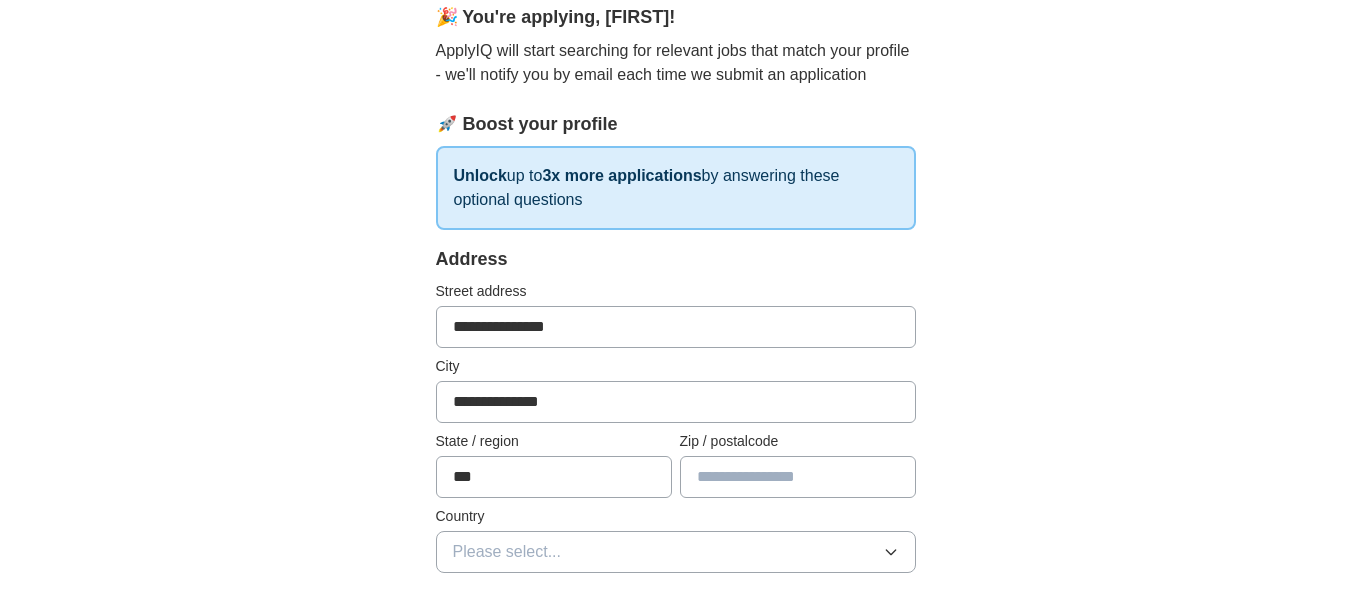 type on "*****" 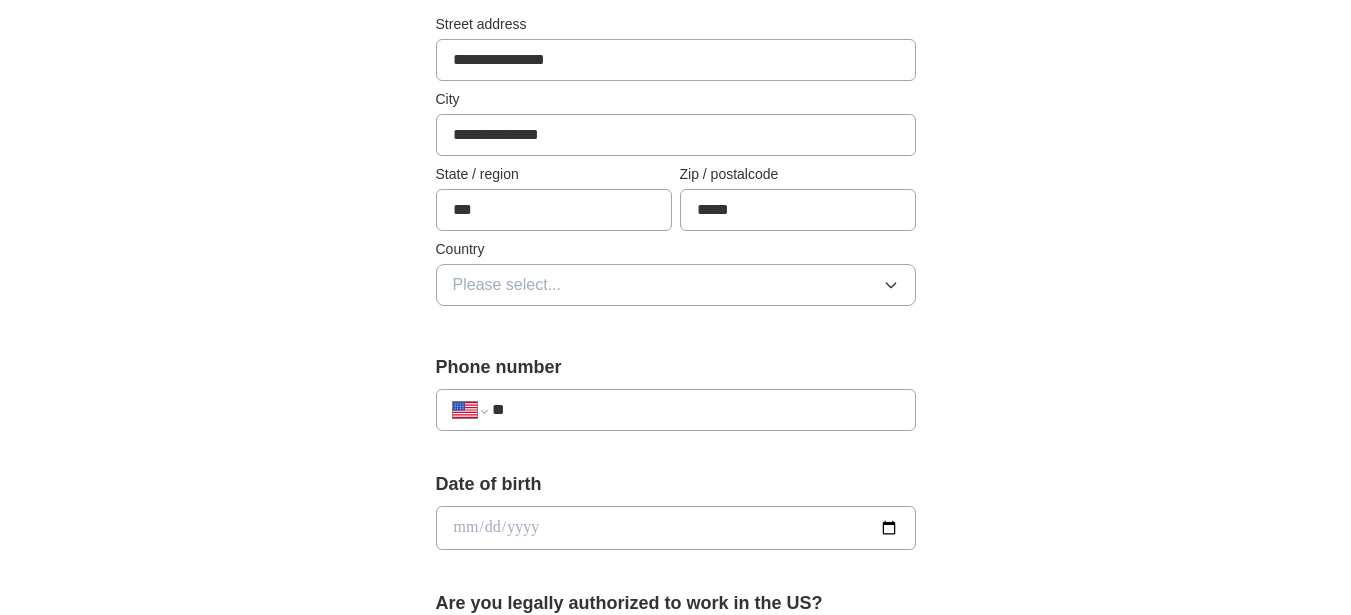 scroll, scrollTop: 457, scrollLeft: 0, axis: vertical 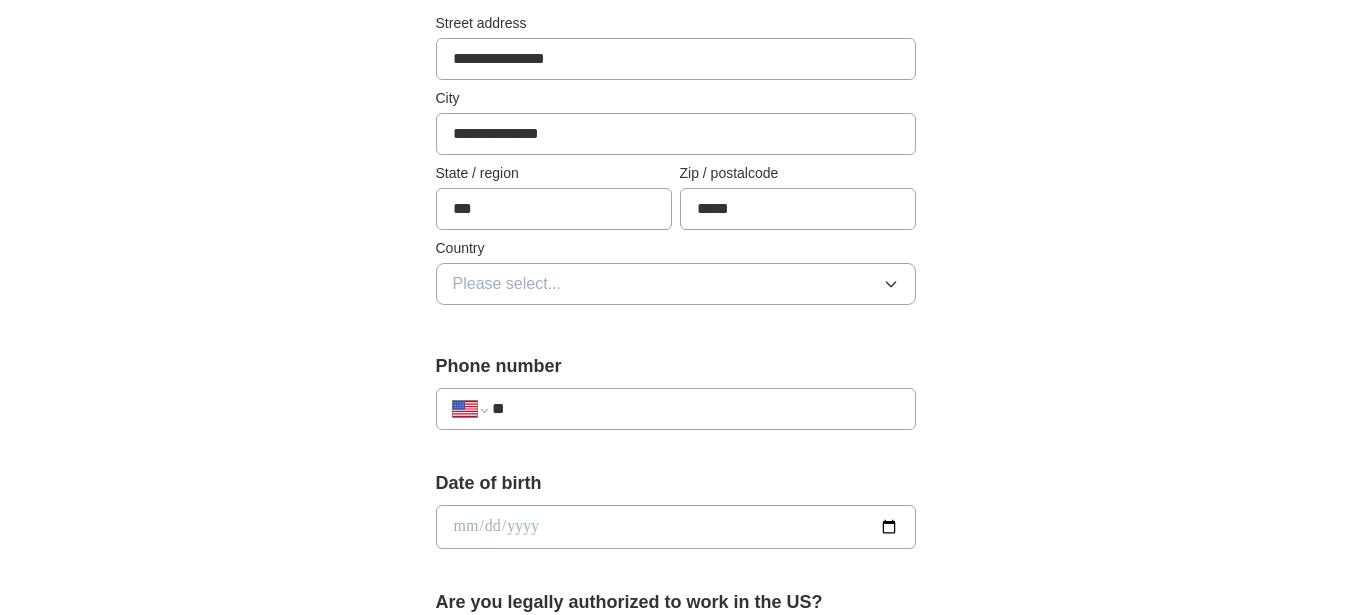 click 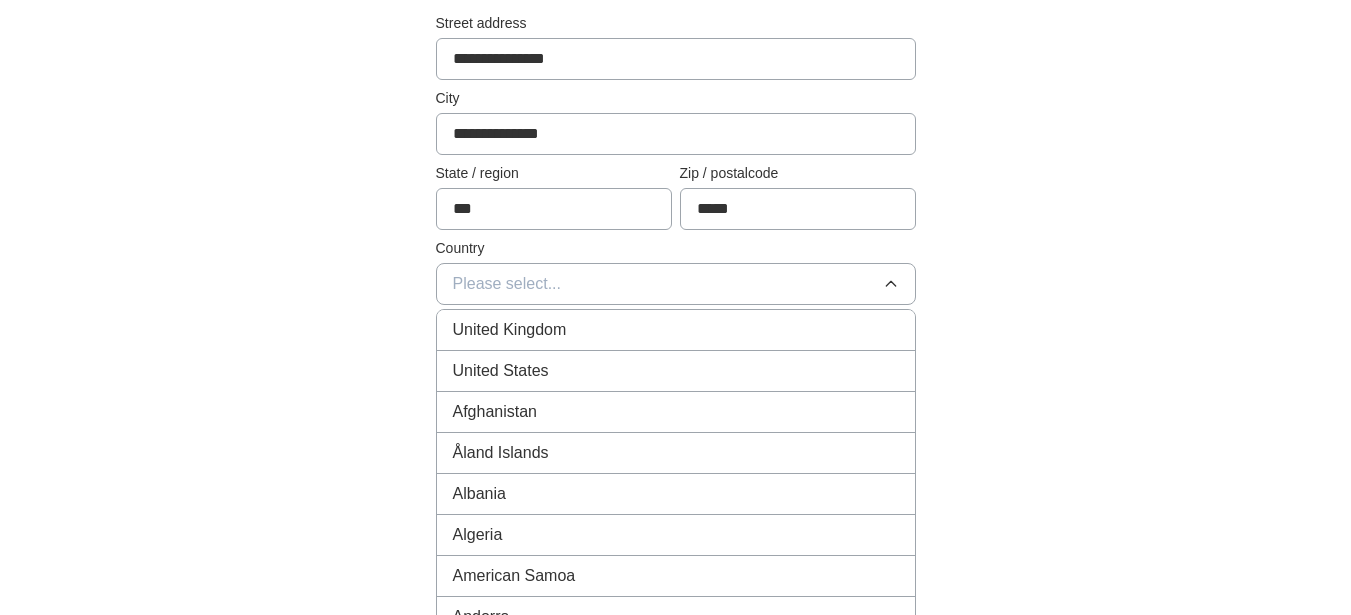 click on "United States" at bounding box center (676, 371) 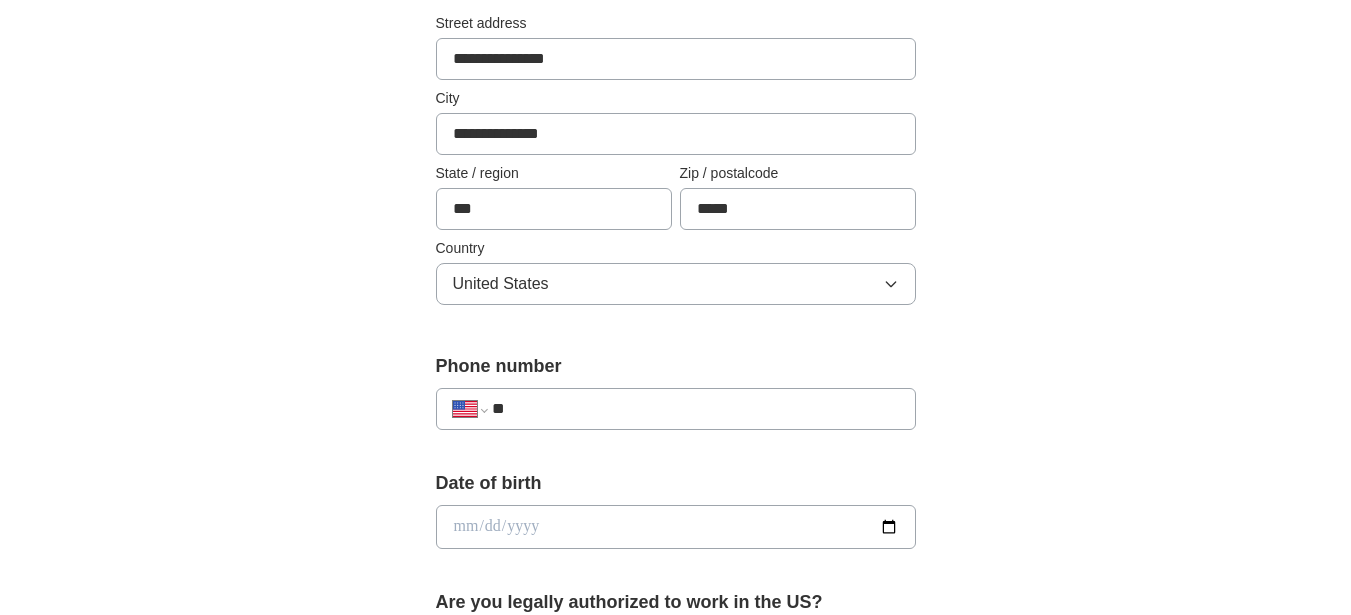 click on "**" at bounding box center (695, 409) 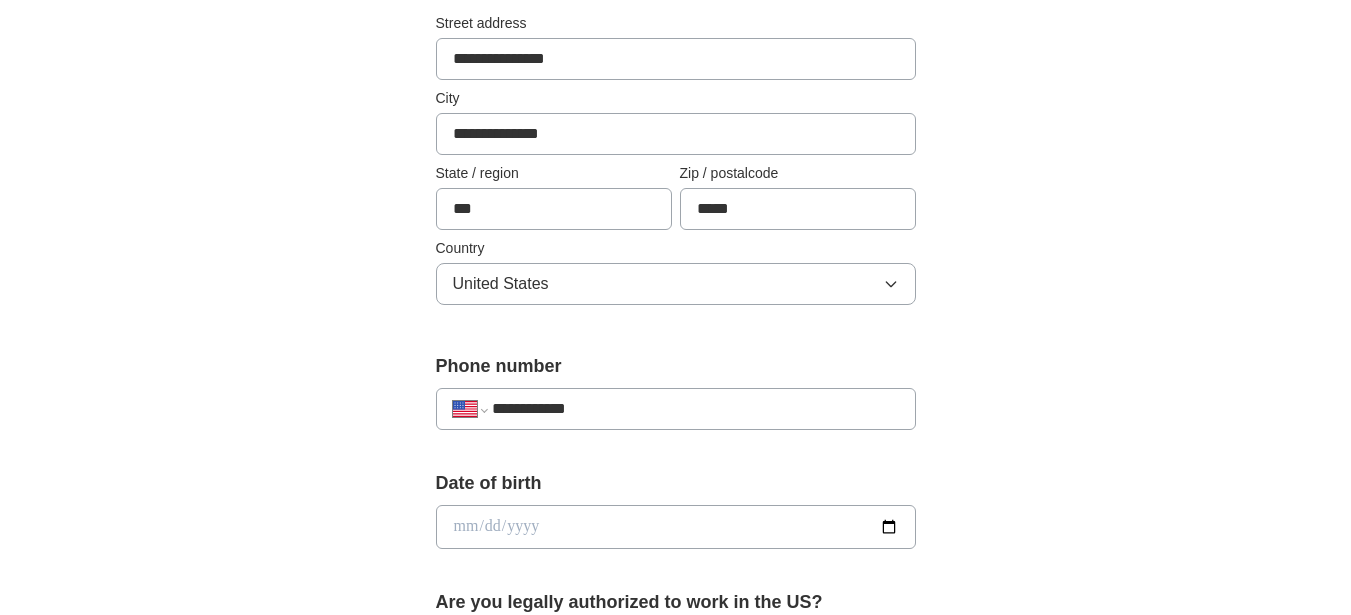 select on "**" 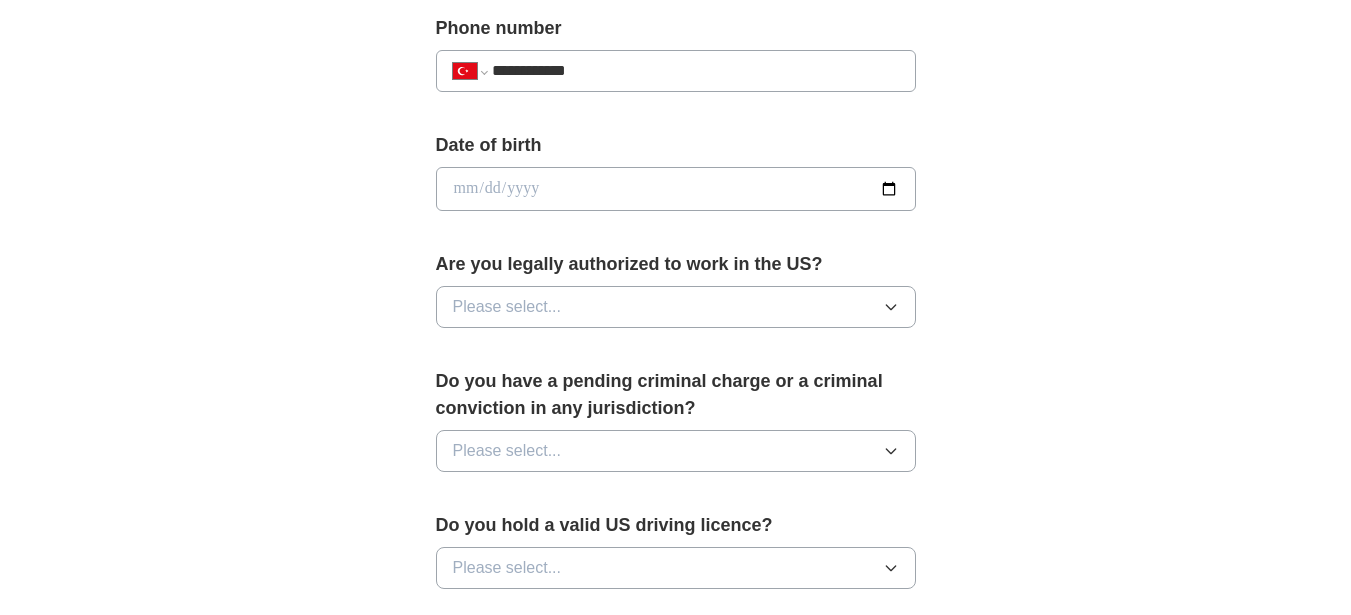 scroll, scrollTop: 798, scrollLeft: 0, axis: vertical 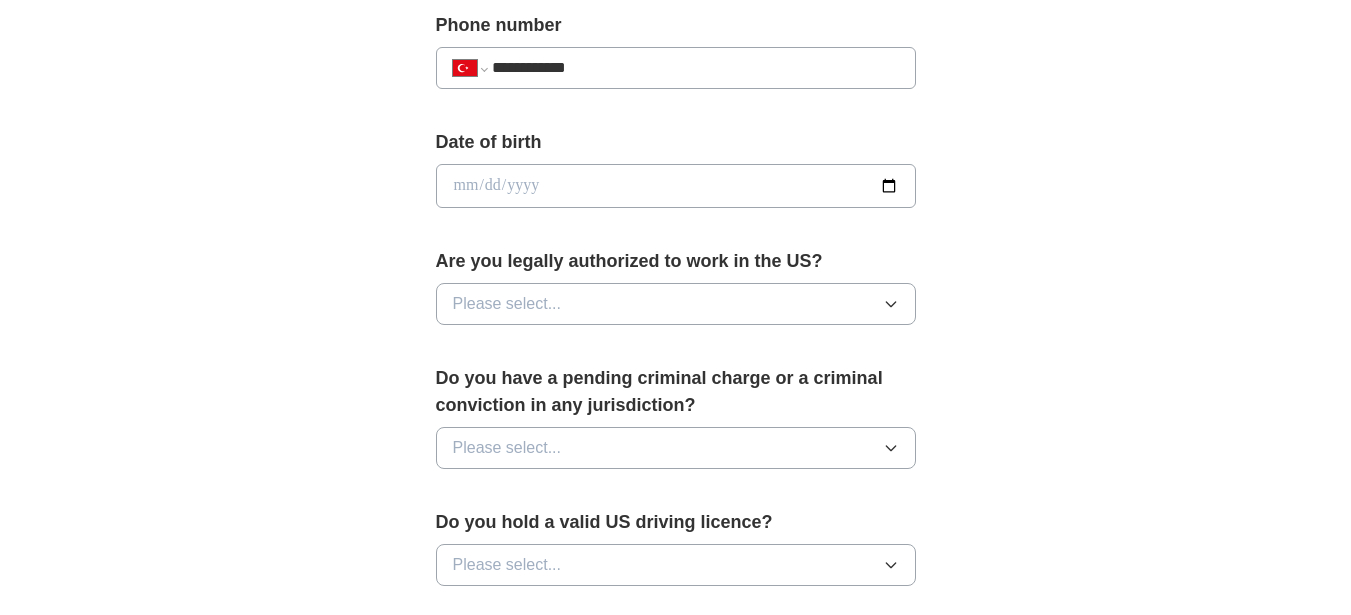 click at bounding box center [676, 186] 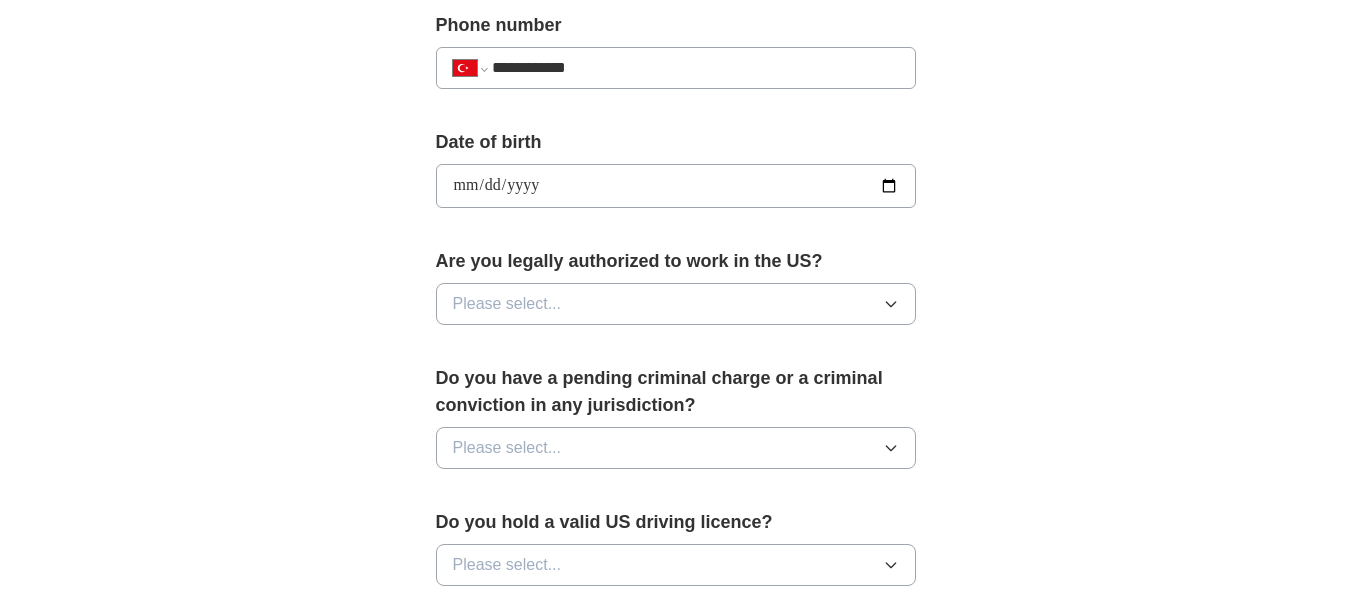 type on "**********" 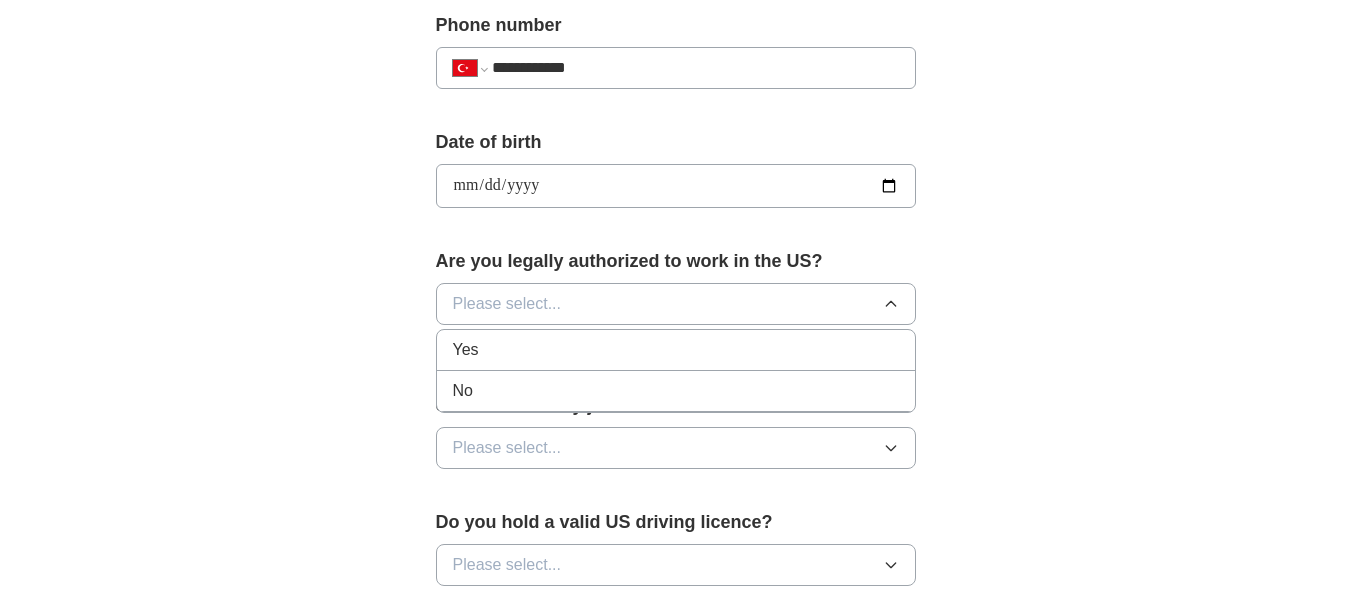 click on "Yes" at bounding box center [676, 350] 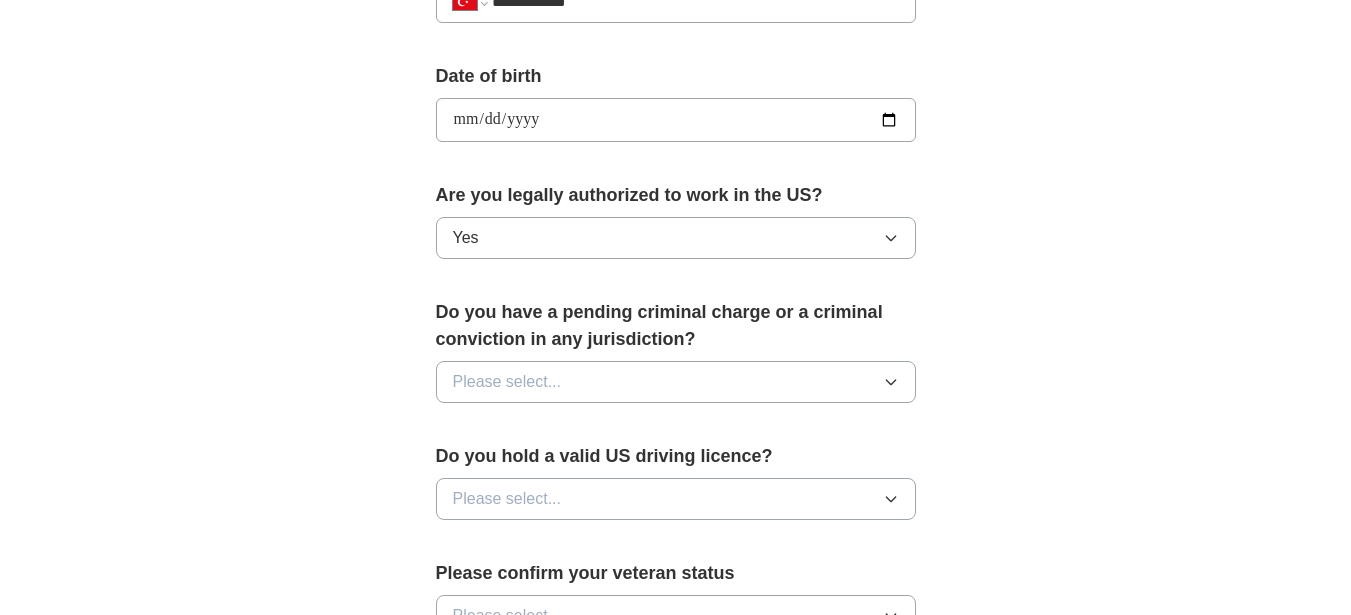 scroll, scrollTop: 922, scrollLeft: 0, axis: vertical 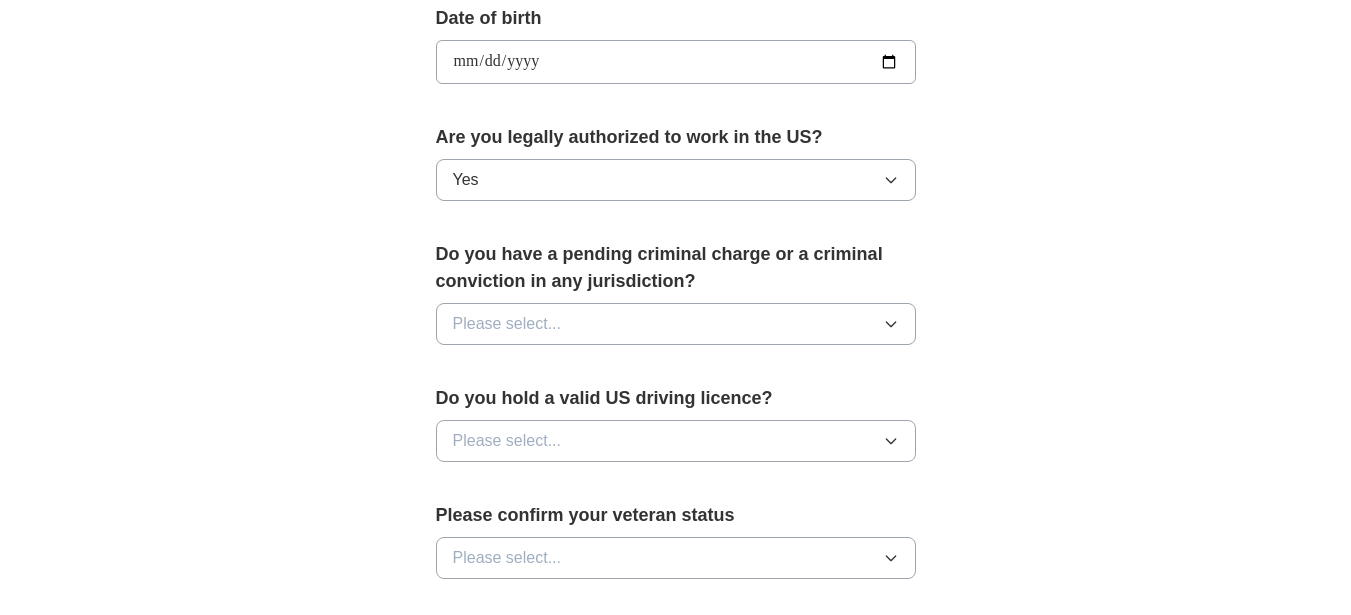 click on "**********" at bounding box center (676, 92) 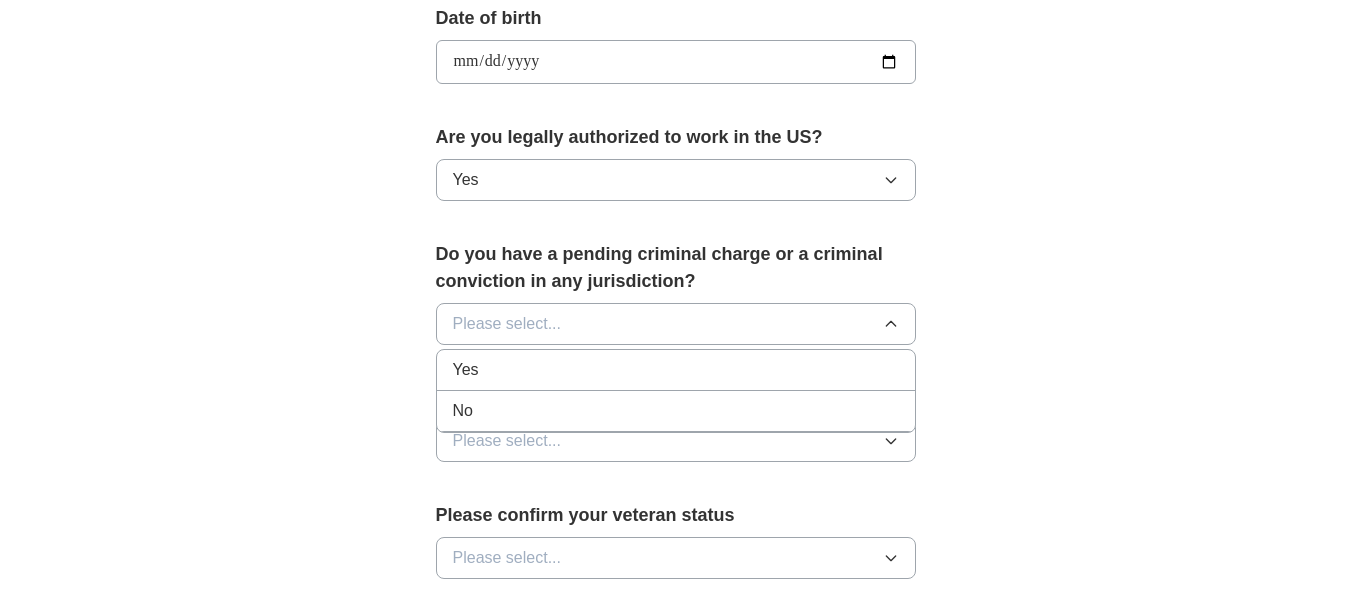 click on "No" at bounding box center [676, 411] 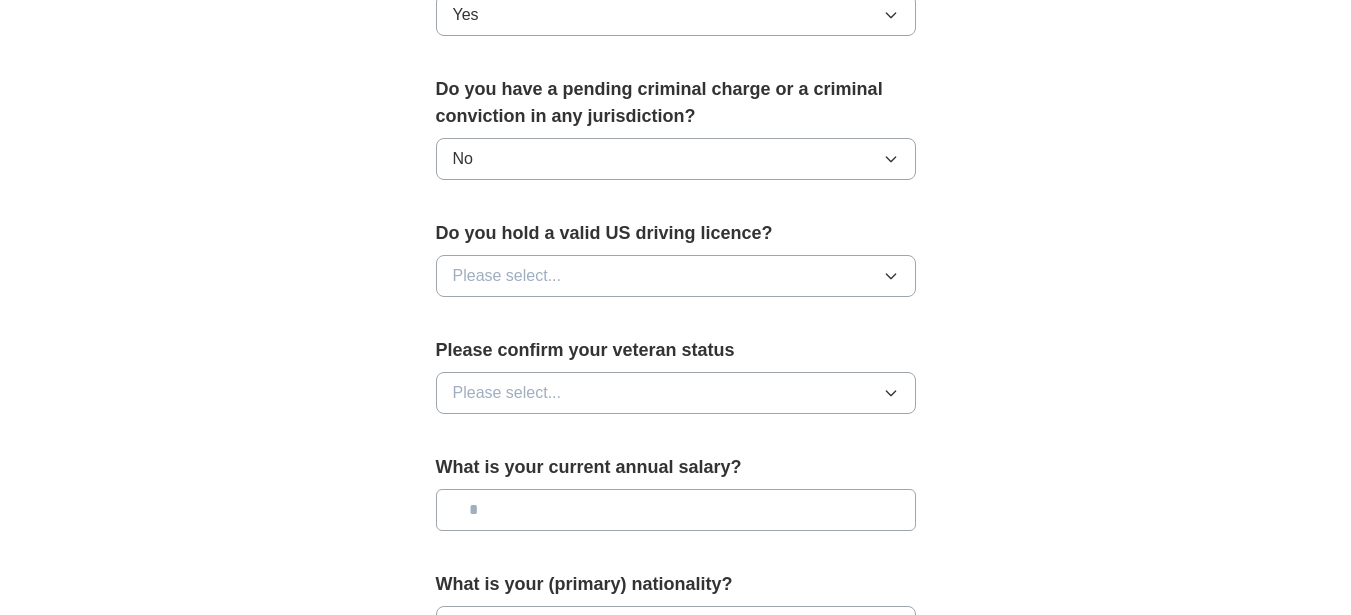 scroll, scrollTop: 1097, scrollLeft: 0, axis: vertical 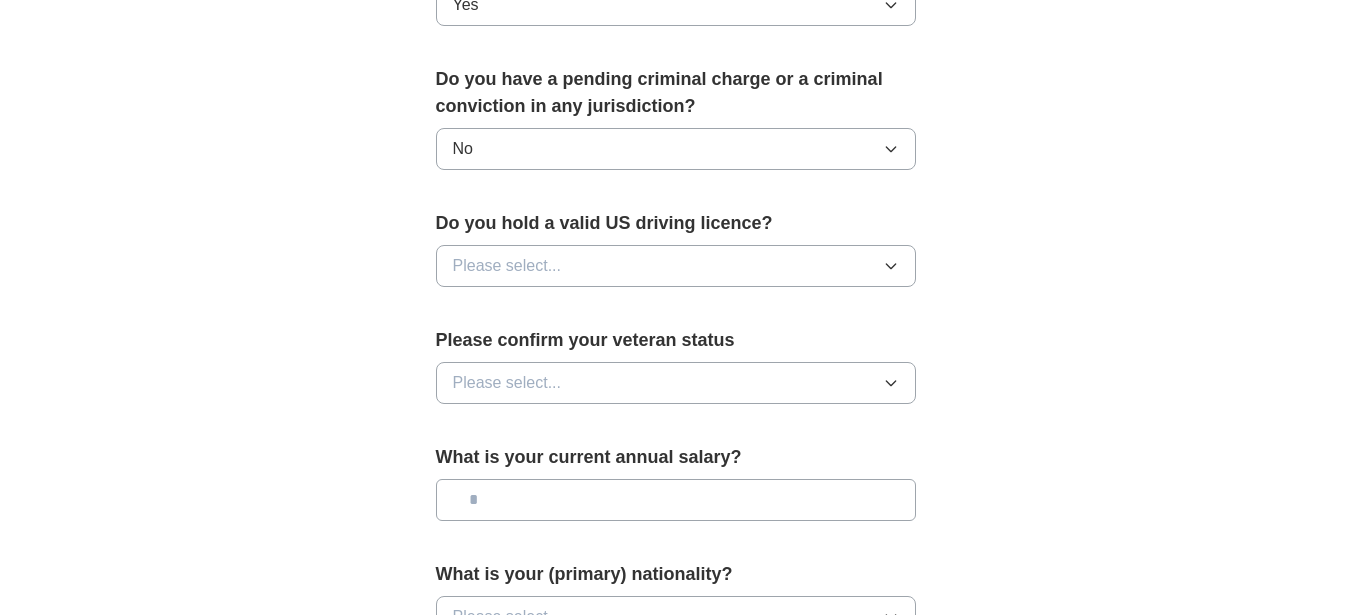 click 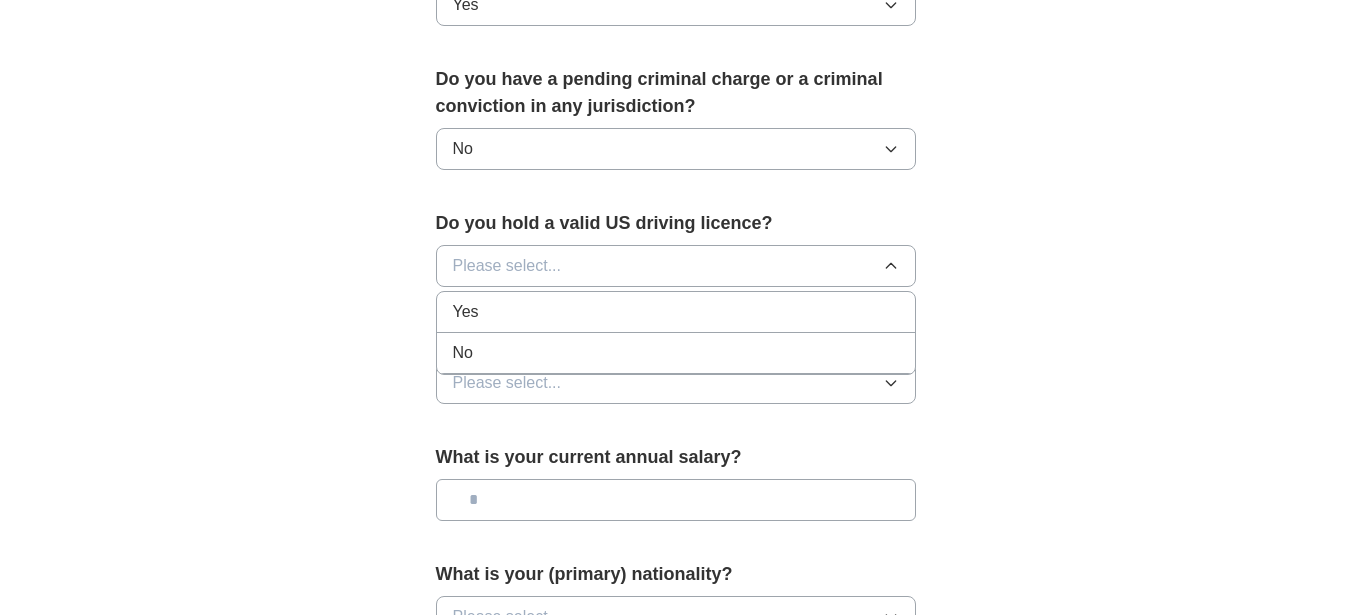 click on "Yes" at bounding box center [676, 312] 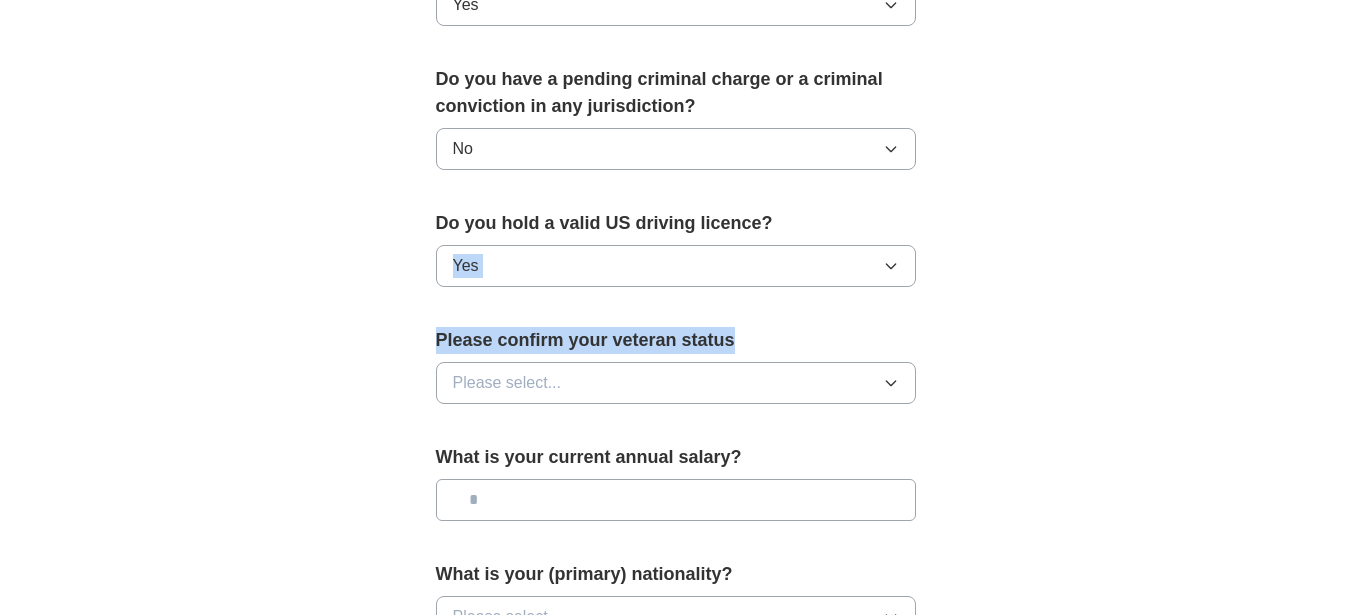 click on "**********" at bounding box center (676, -83) 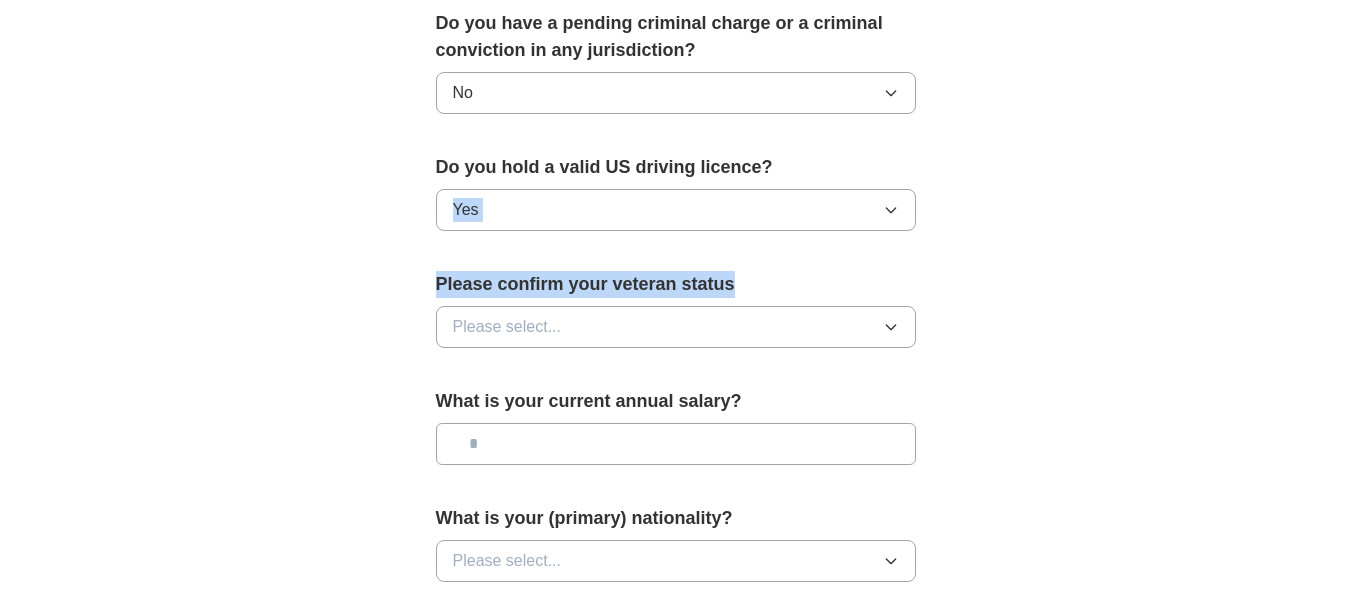 scroll, scrollTop: 1163, scrollLeft: 0, axis: vertical 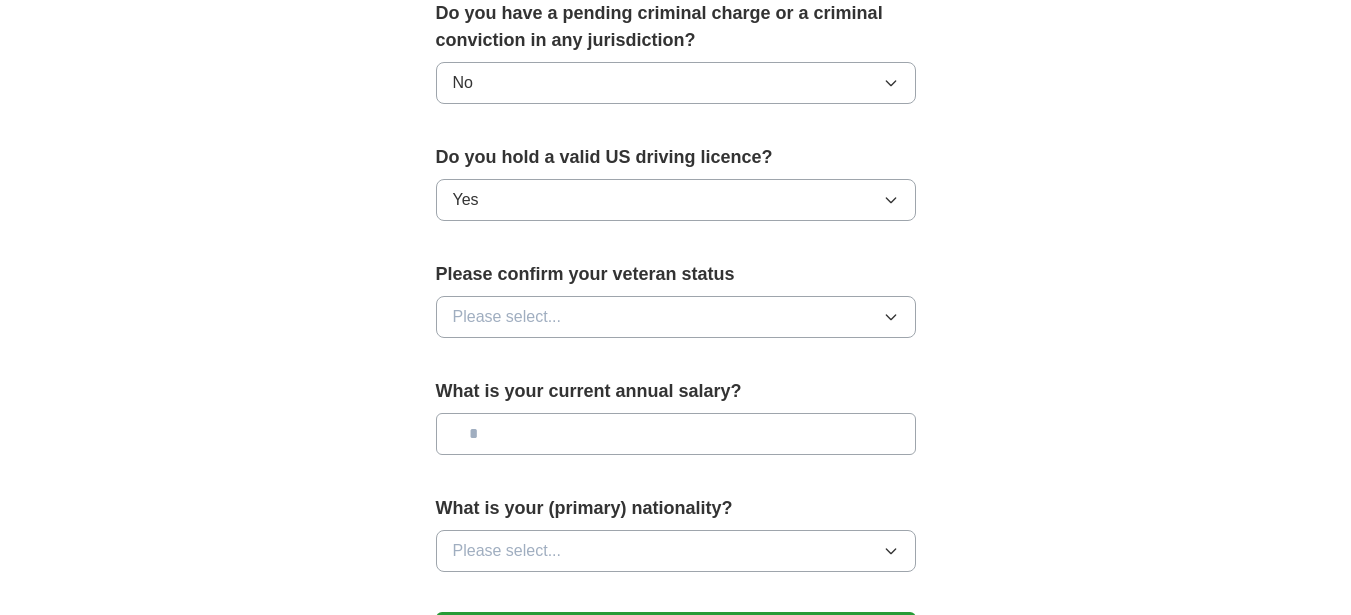 click on "**********" at bounding box center (676, -205) 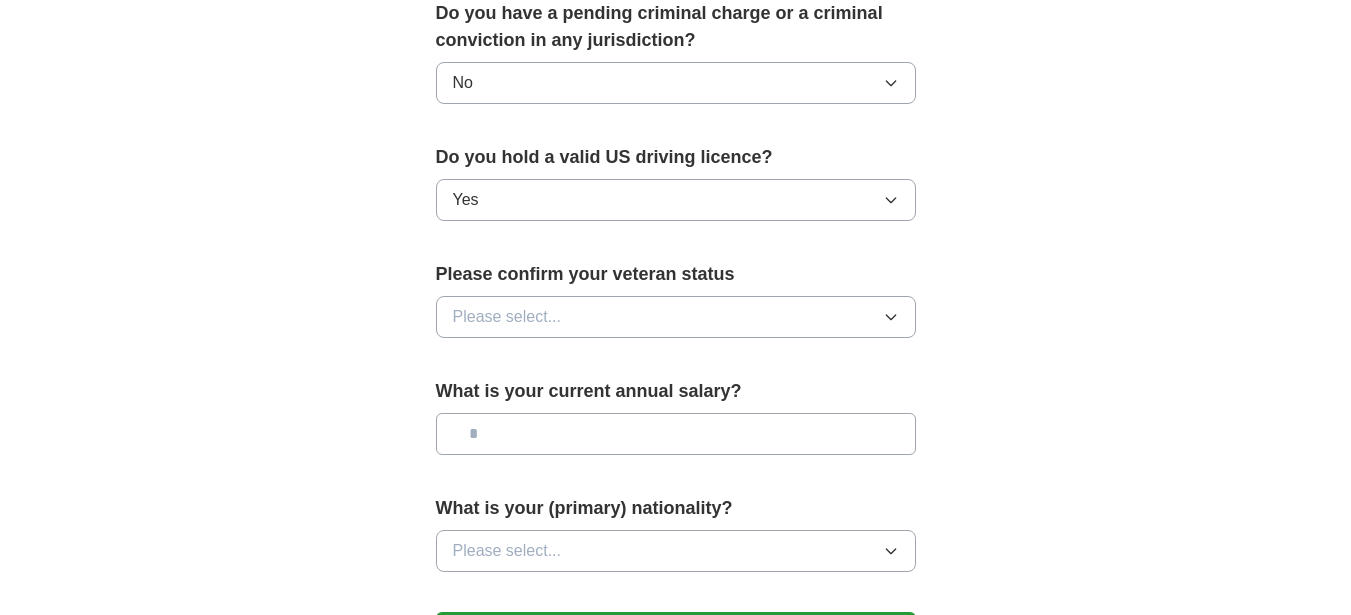 click 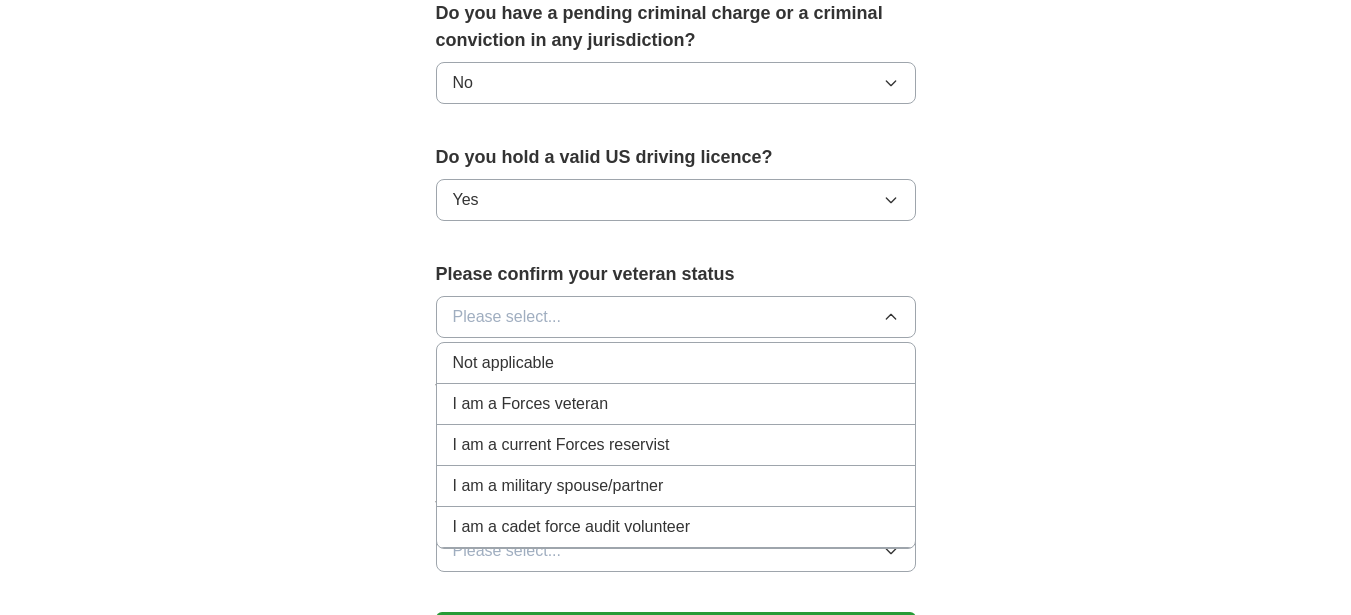 click on "Not applicable" at bounding box center [676, 363] 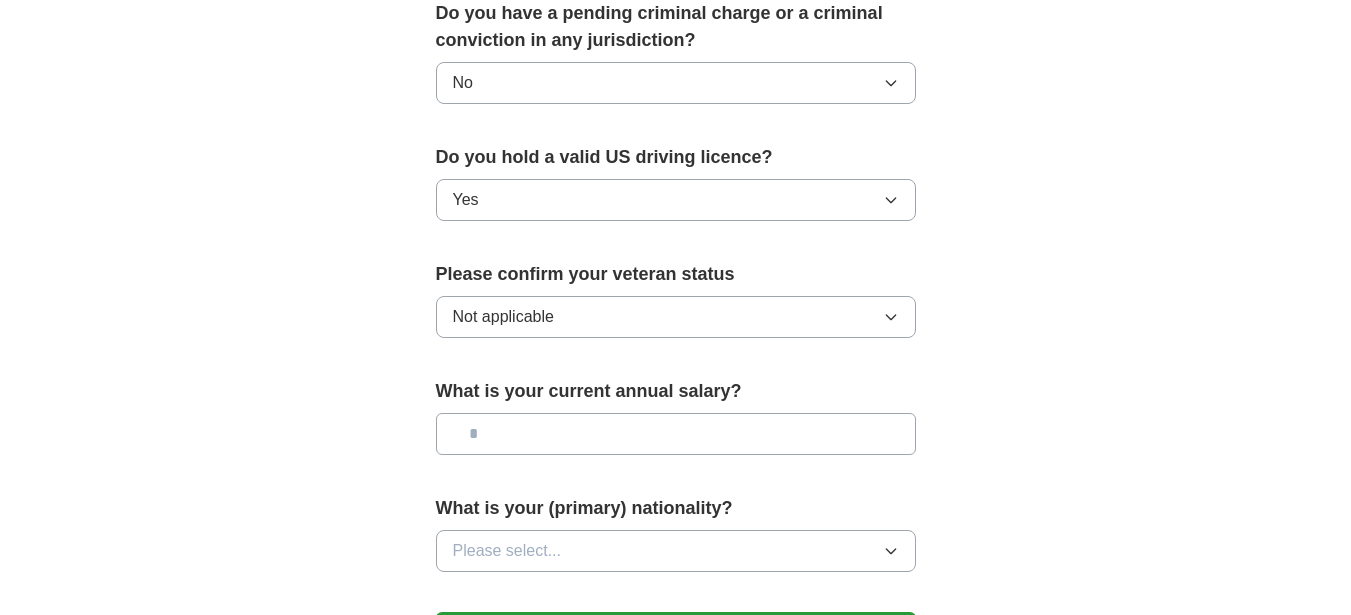 click on "**********" at bounding box center [676, -205] 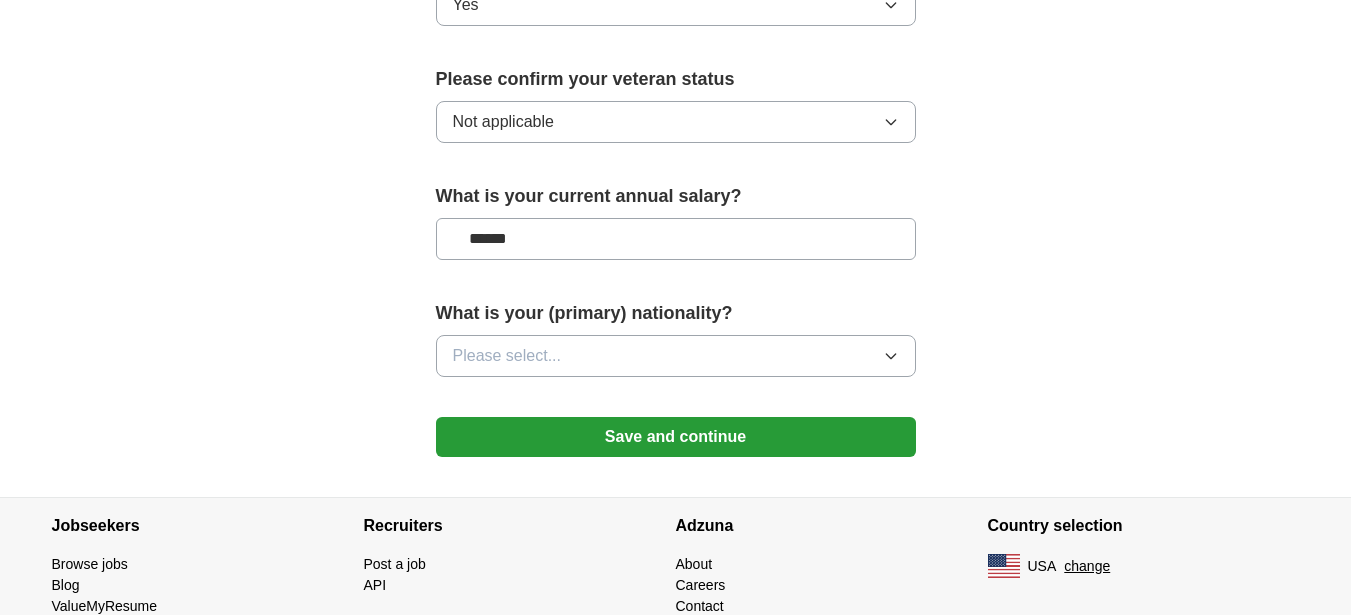 scroll, scrollTop: 1374, scrollLeft: 0, axis: vertical 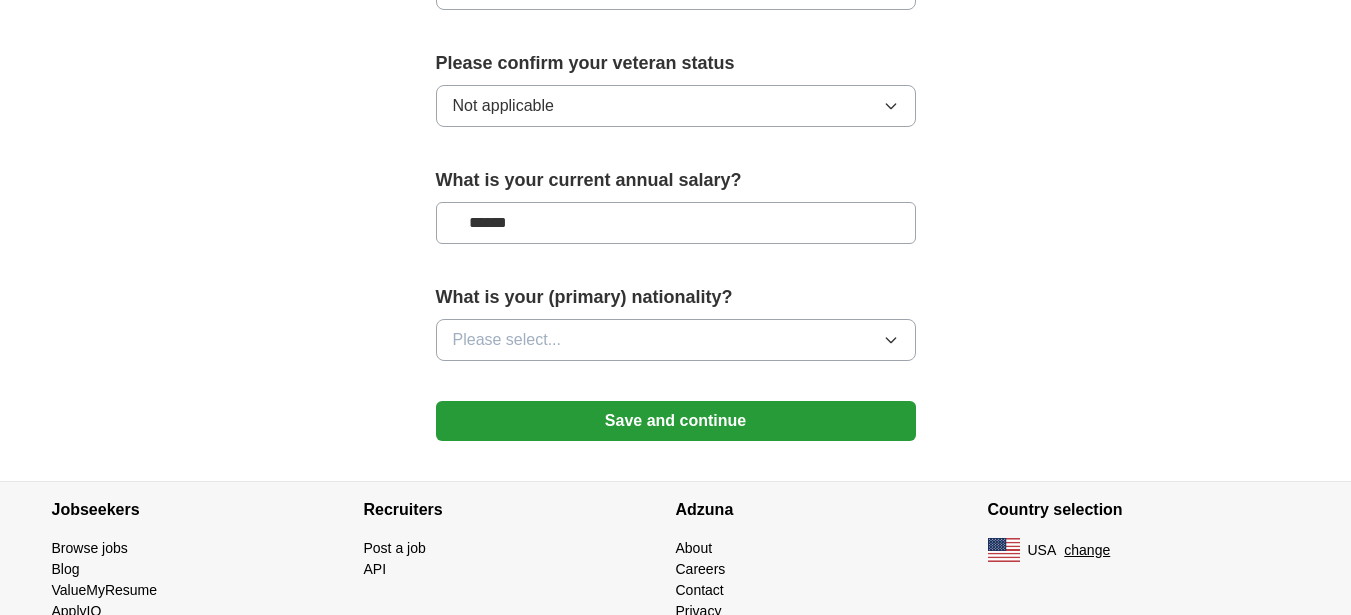 type on "******" 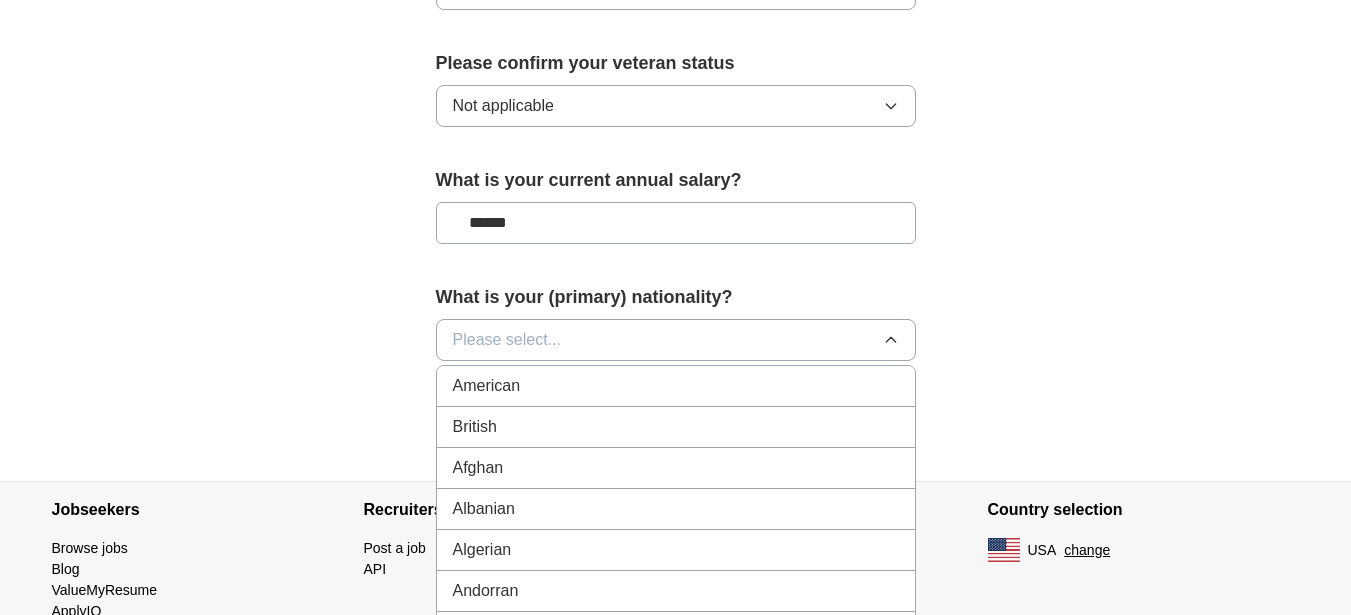 click on "American" at bounding box center (676, 386) 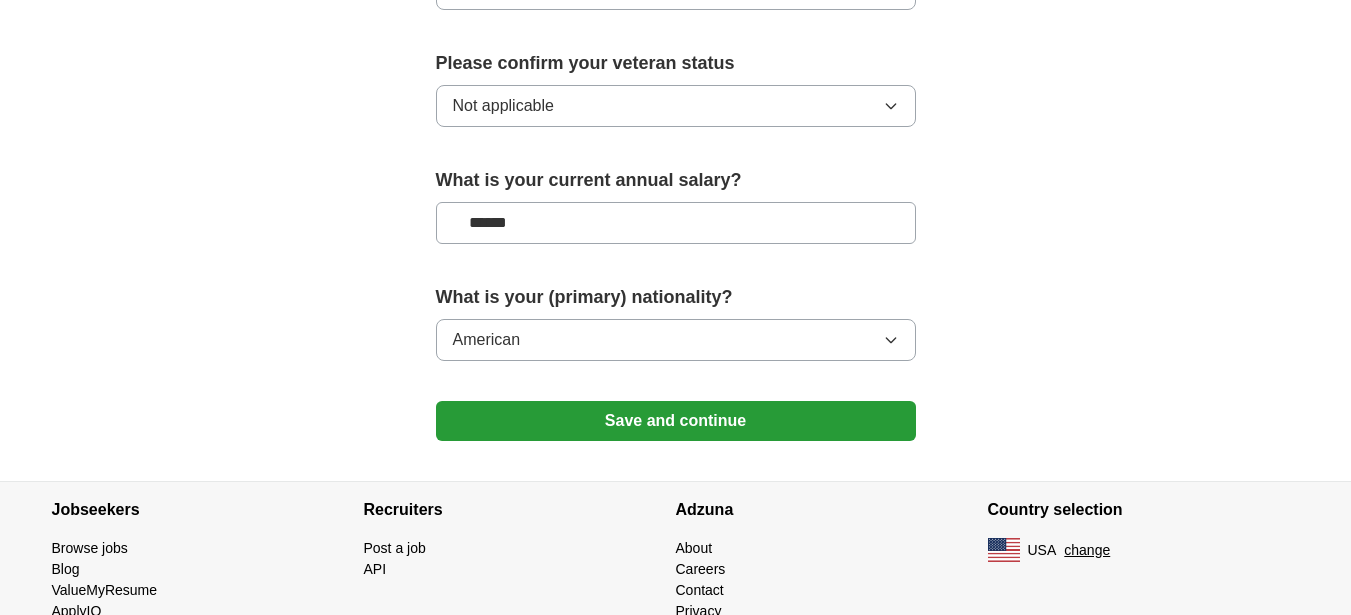 click on "Save and continue" at bounding box center [676, 421] 